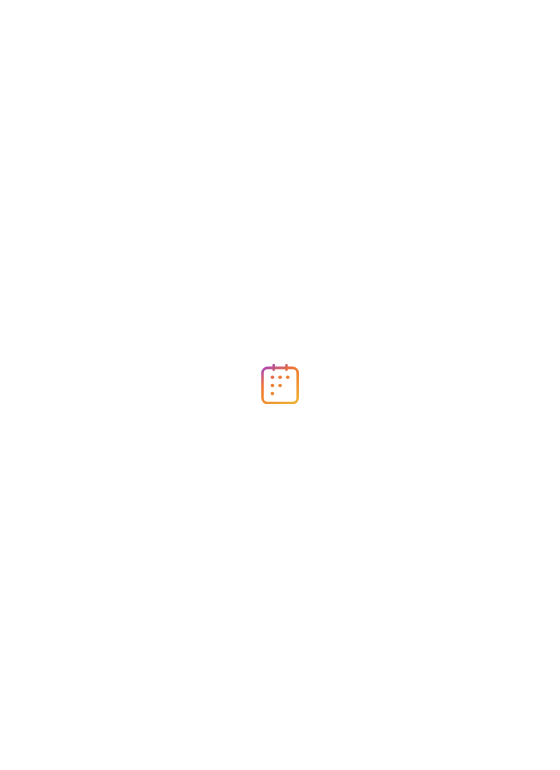 scroll, scrollTop: 0, scrollLeft: 0, axis: both 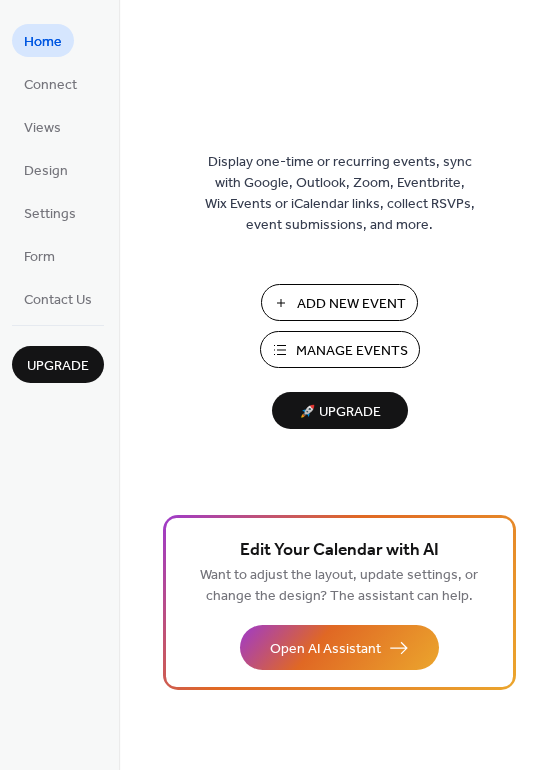 click on "Add New Event" at bounding box center (351, 304) 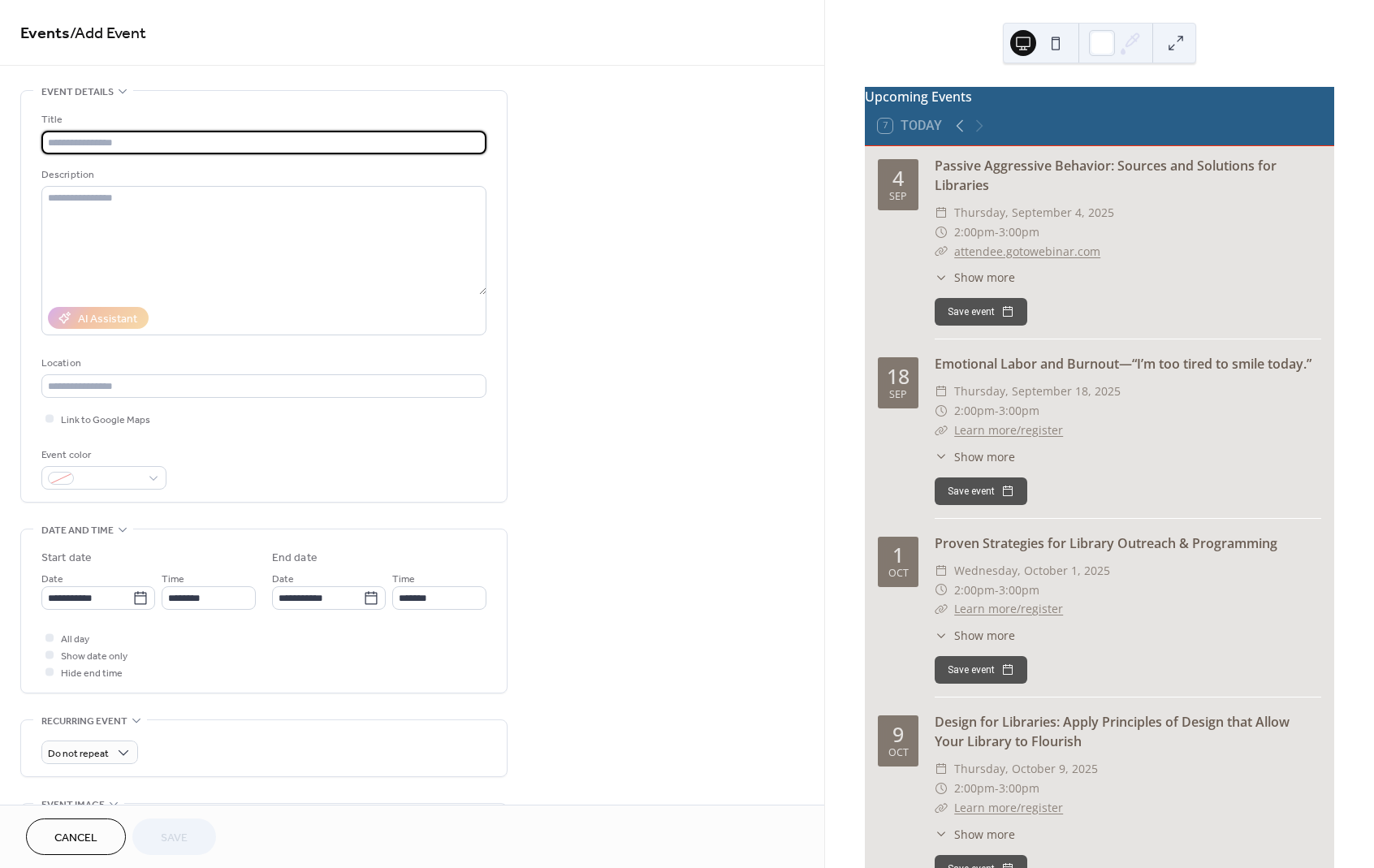 scroll, scrollTop: 0, scrollLeft: 0, axis: both 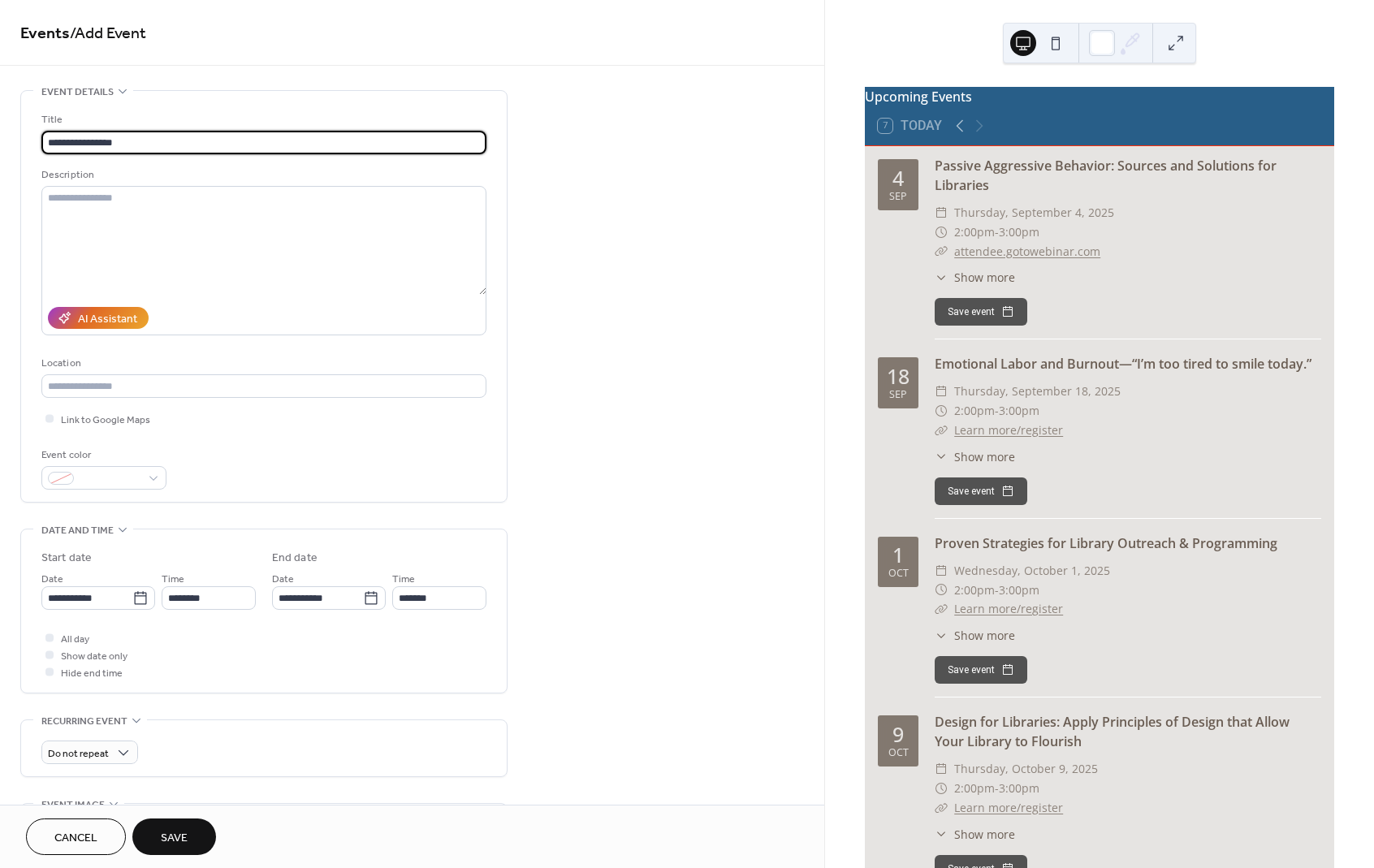 type on "**********" 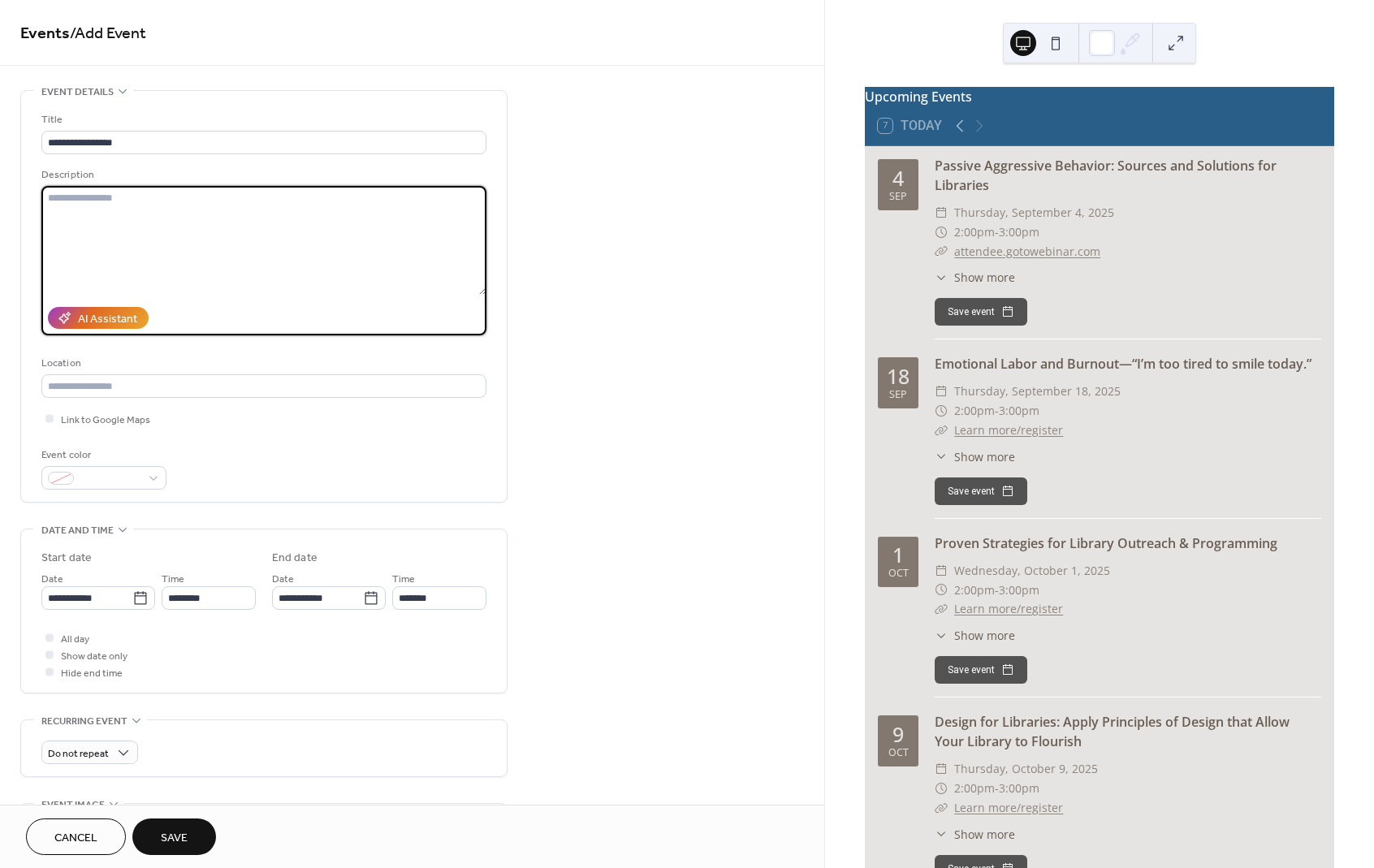 paste on "**********" 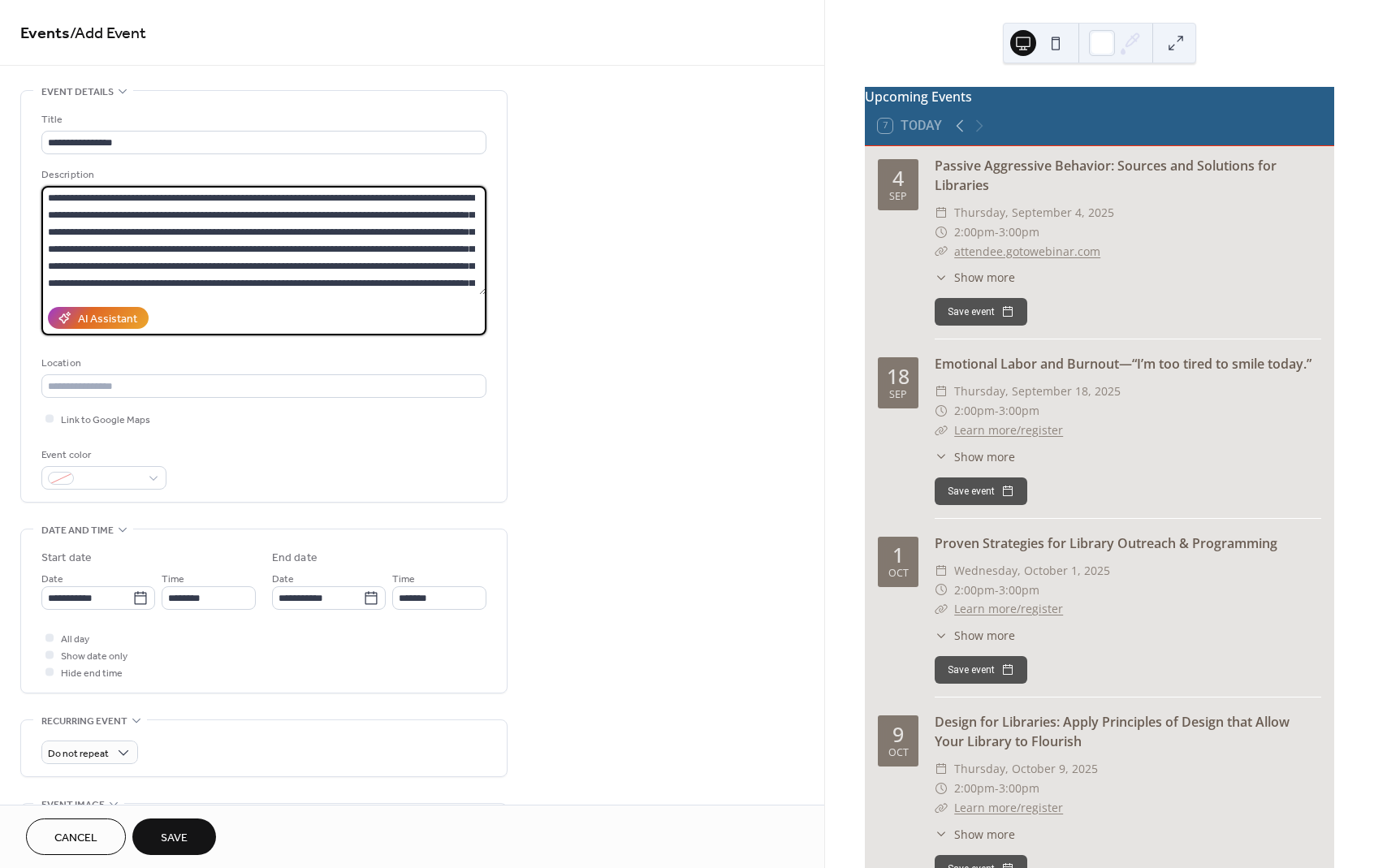 scroll, scrollTop: 15, scrollLeft: 0, axis: vertical 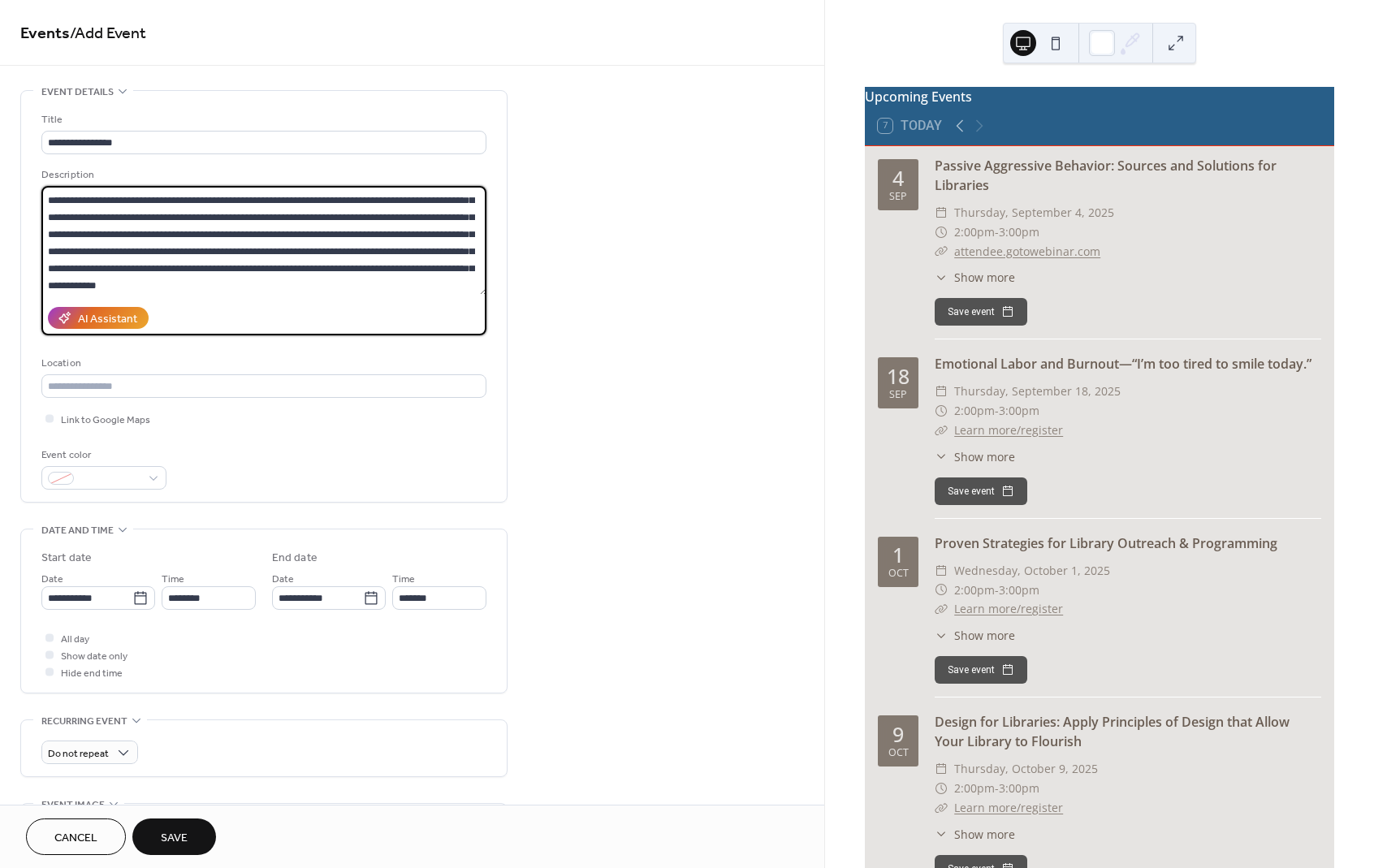click on "**********" at bounding box center [264, 240] 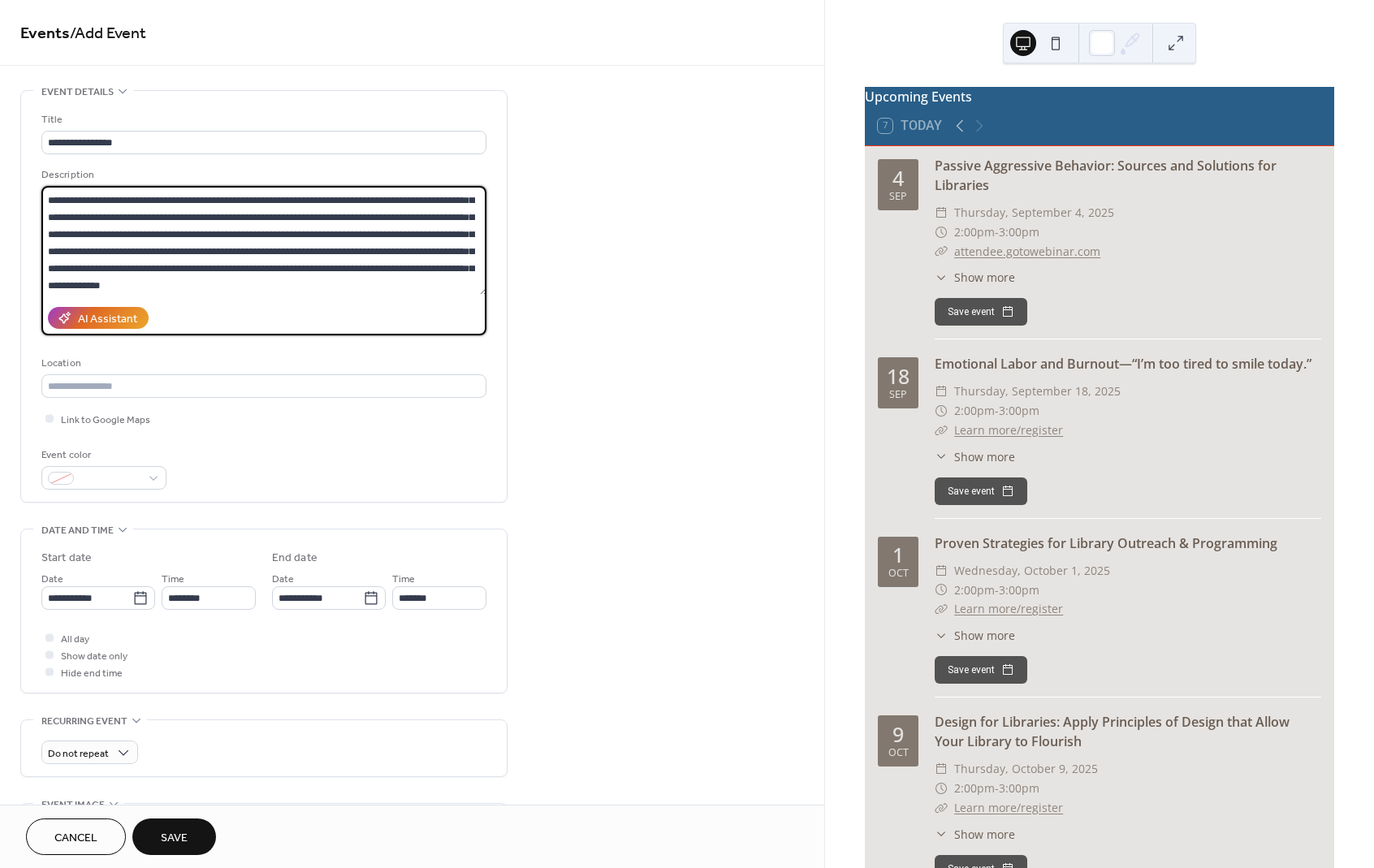click on "**********" at bounding box center [264, 240] 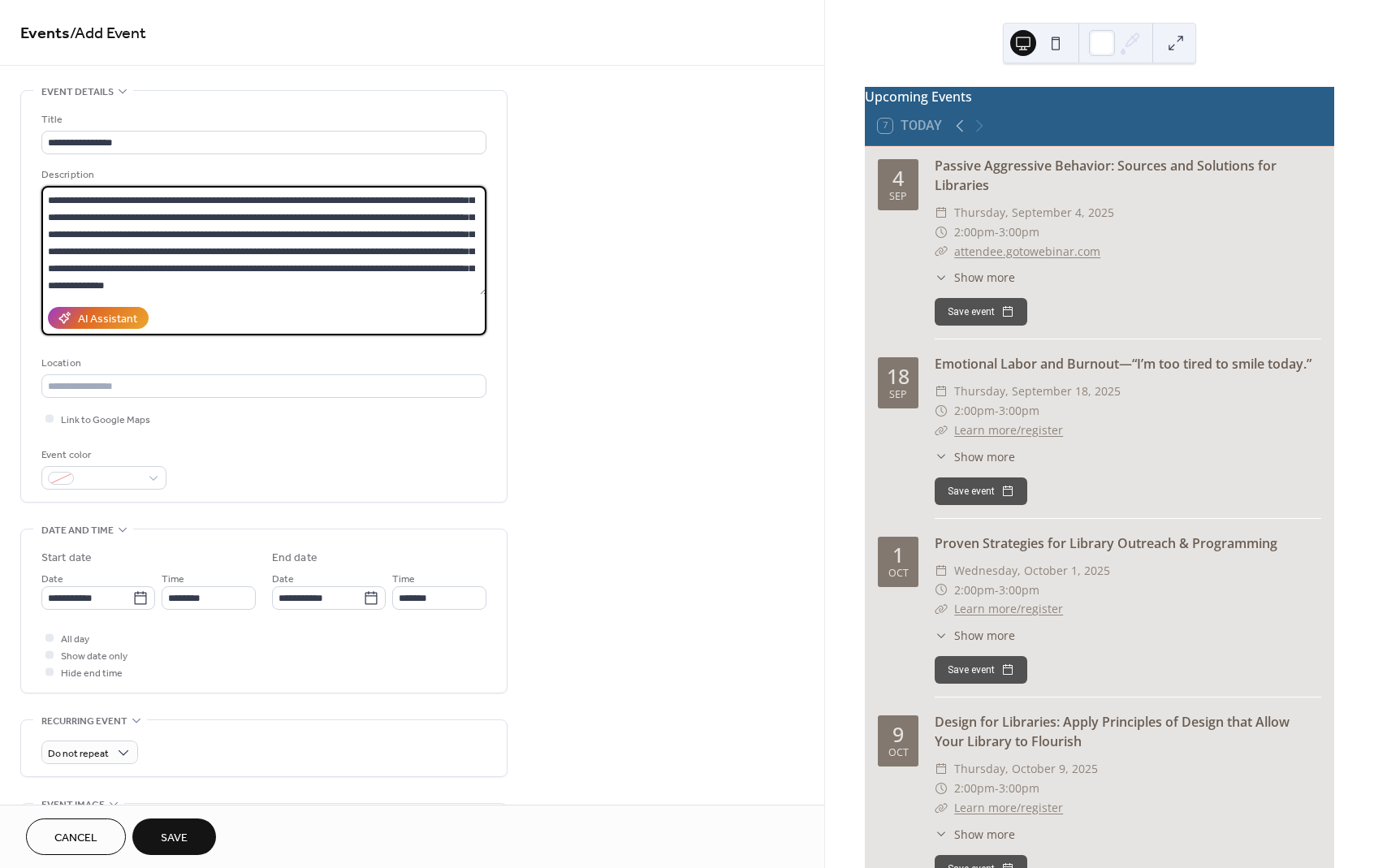 click on "**********" at bounding box center [264, 240] 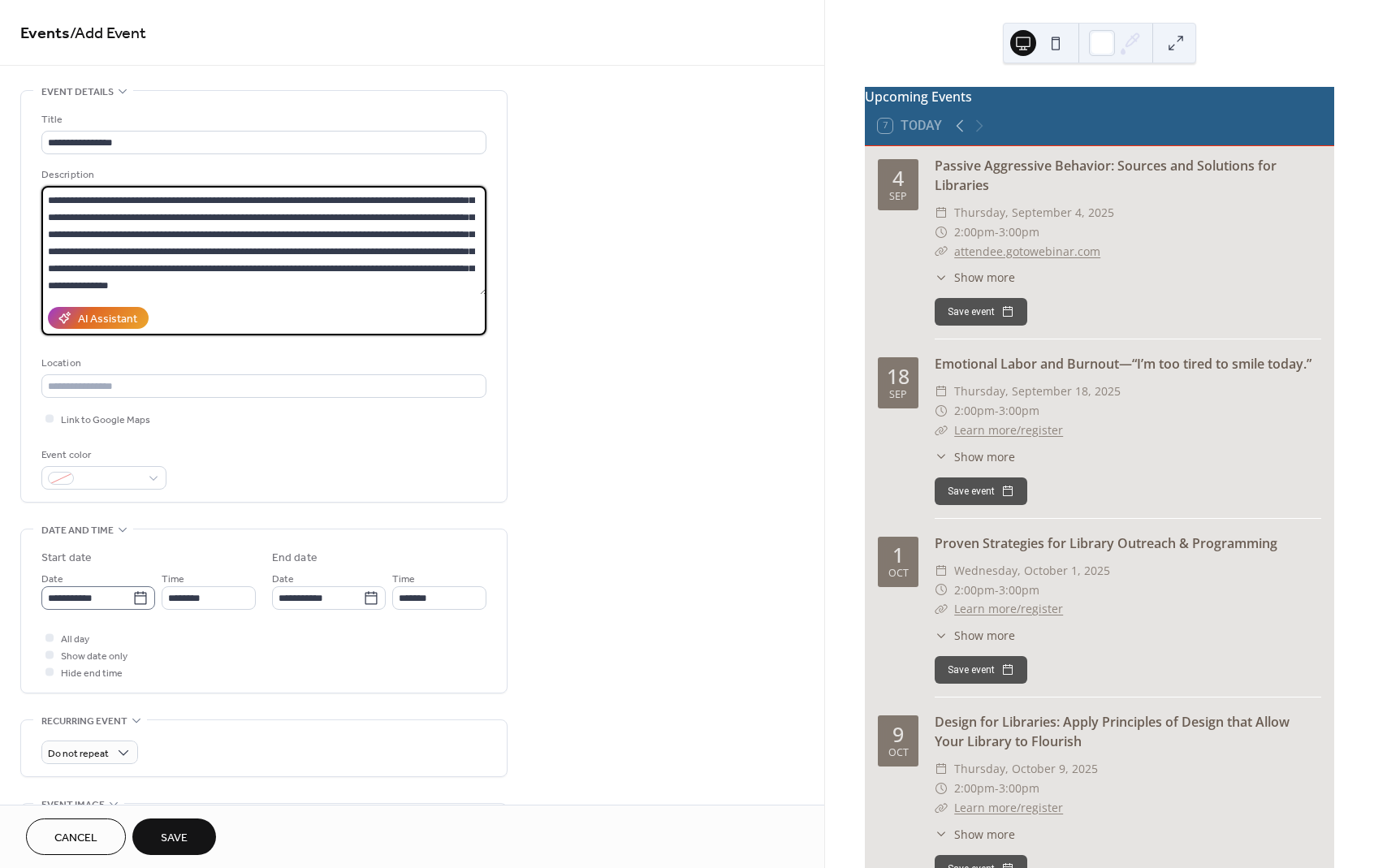 type on "**********" 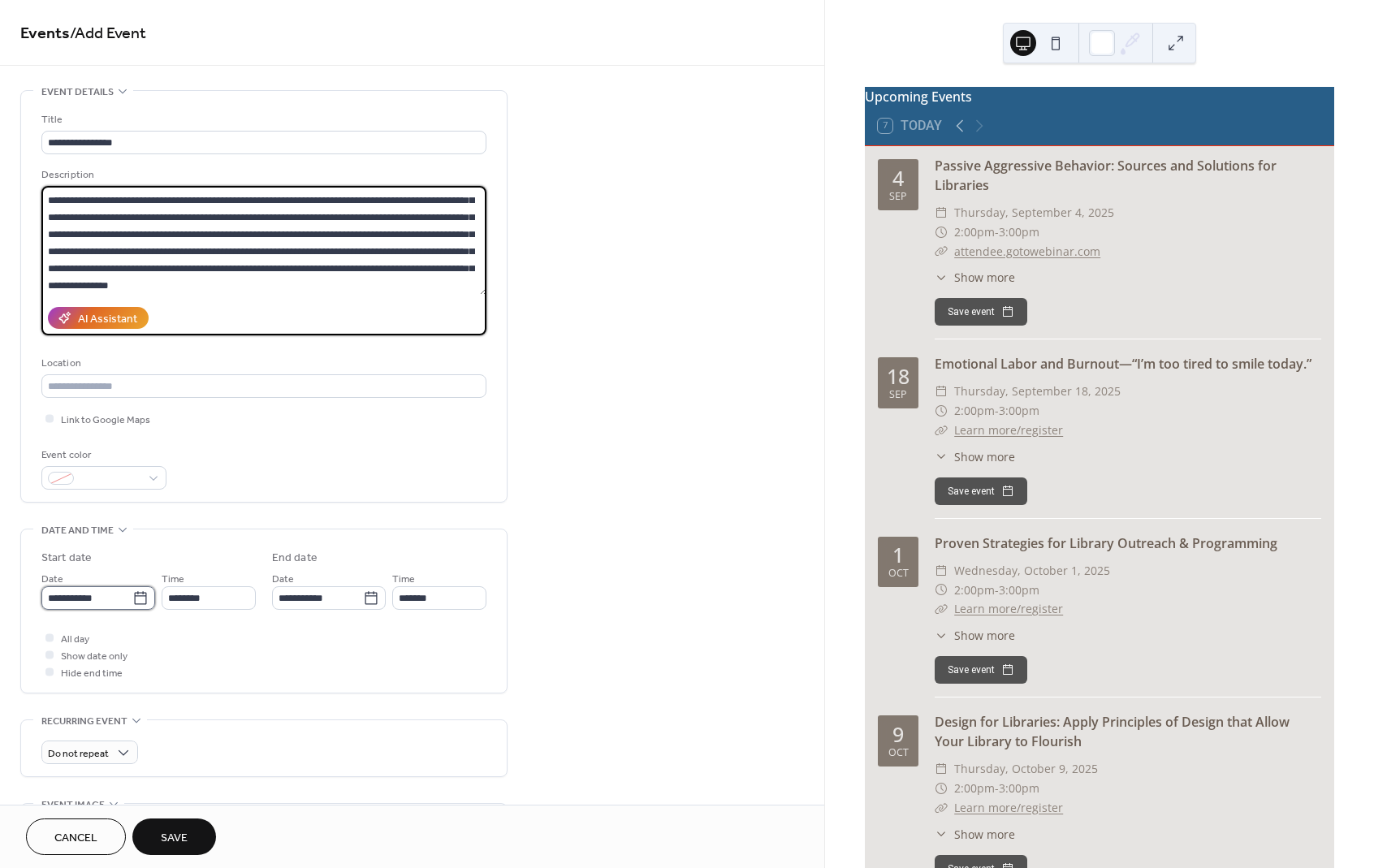 click on "**********" at bounding box center (87, 598) 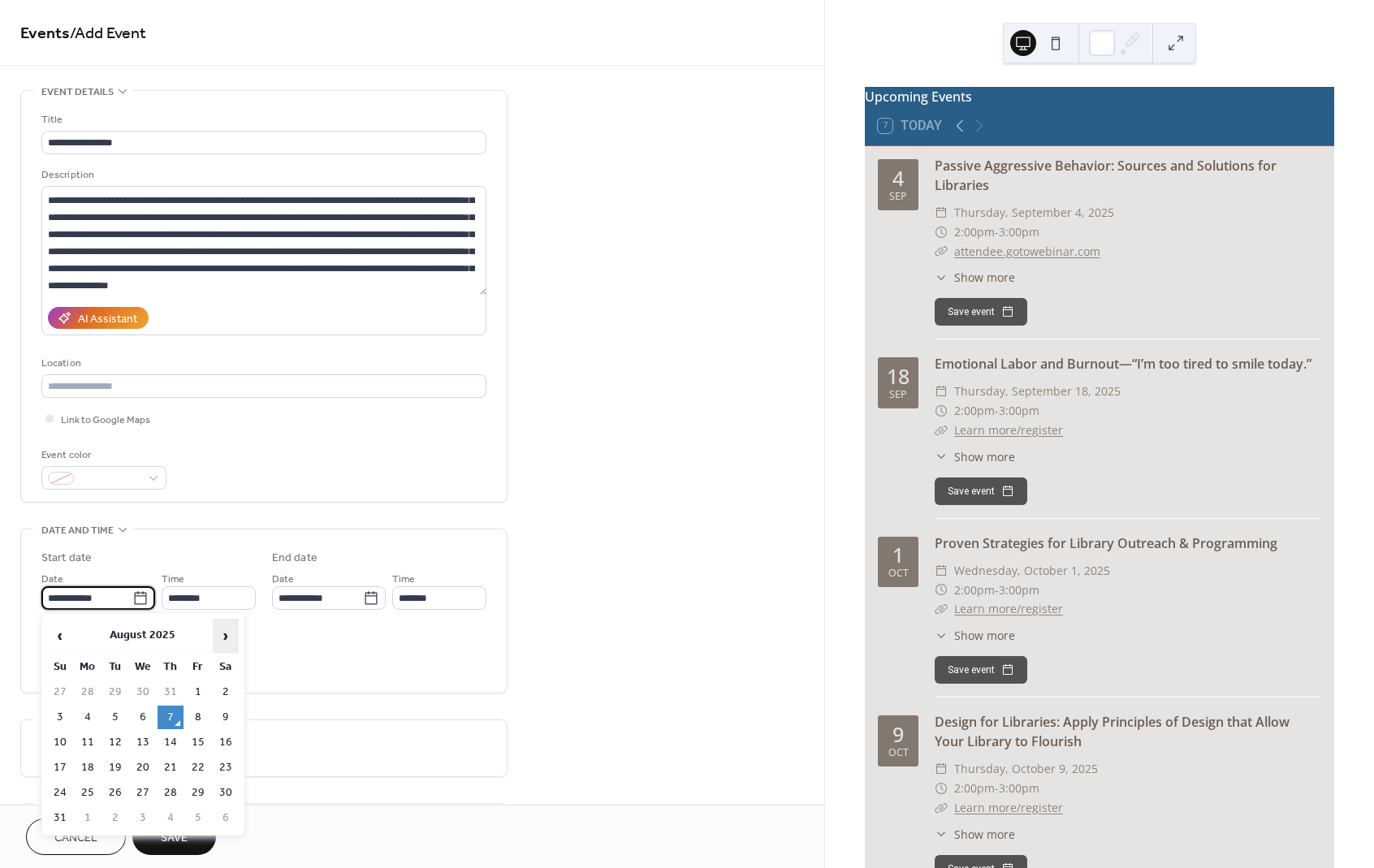 click on "›" at bounding box center (226, 636) 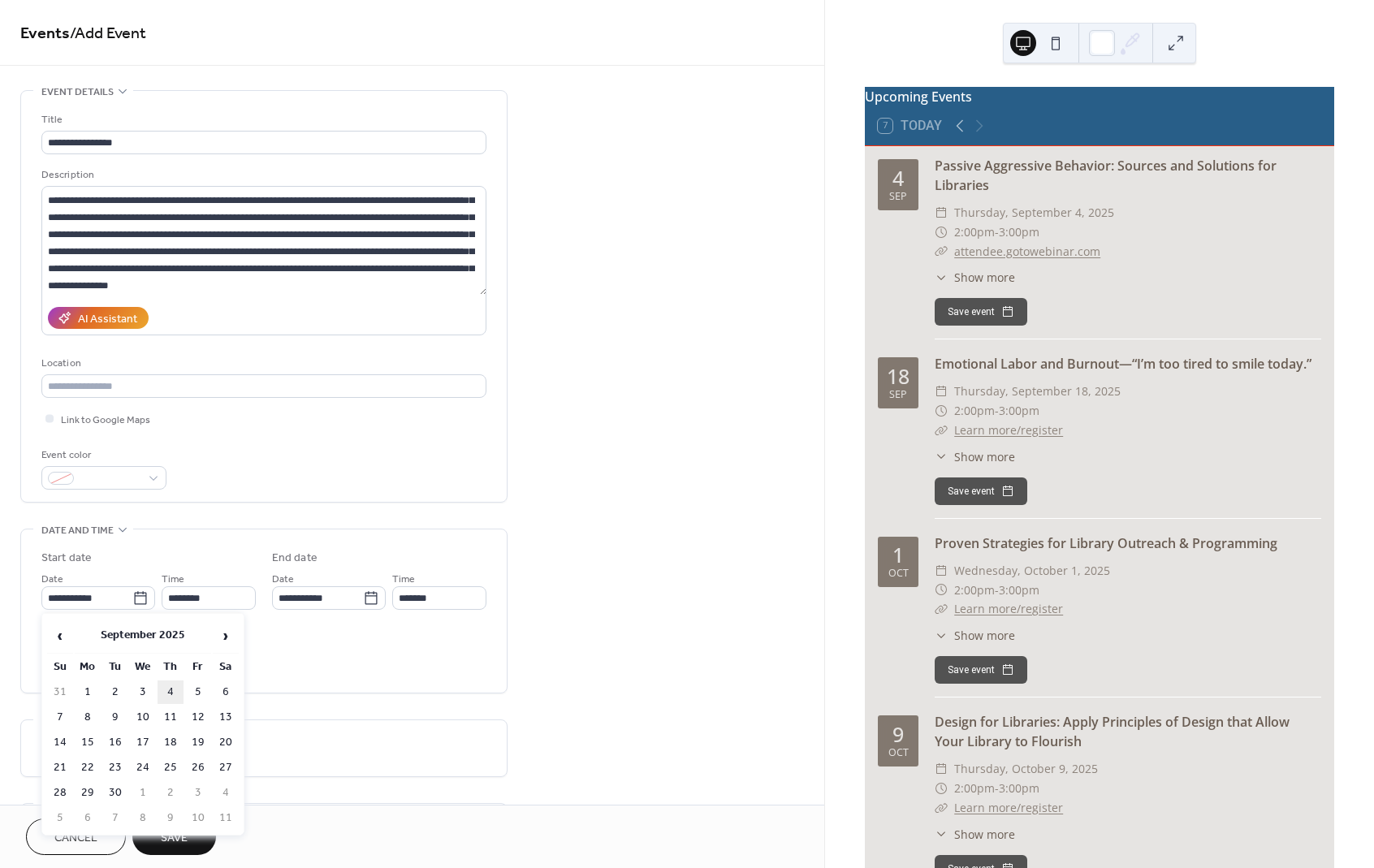 click on "4" at bounding box center [171, 692] 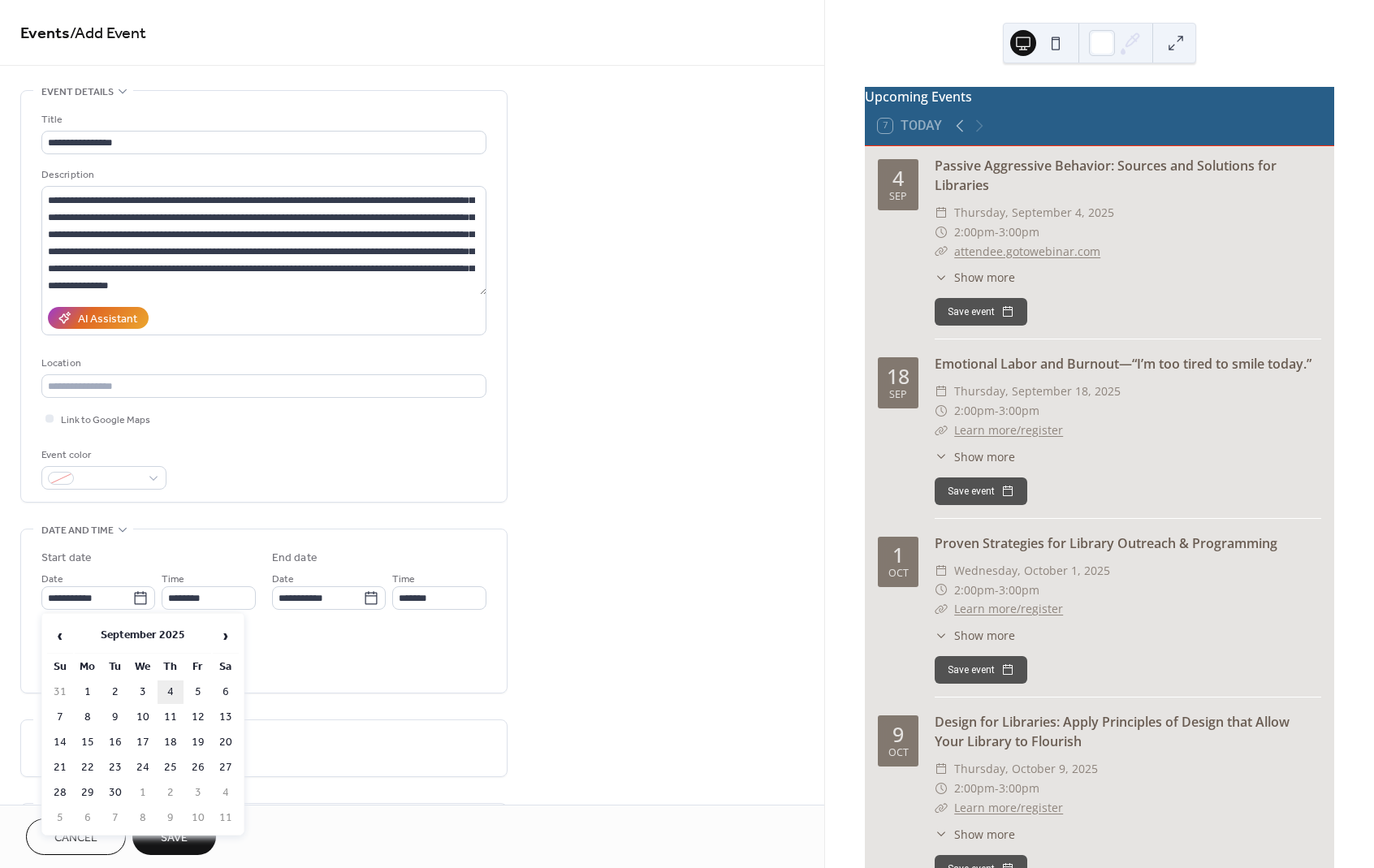 type on "**********" 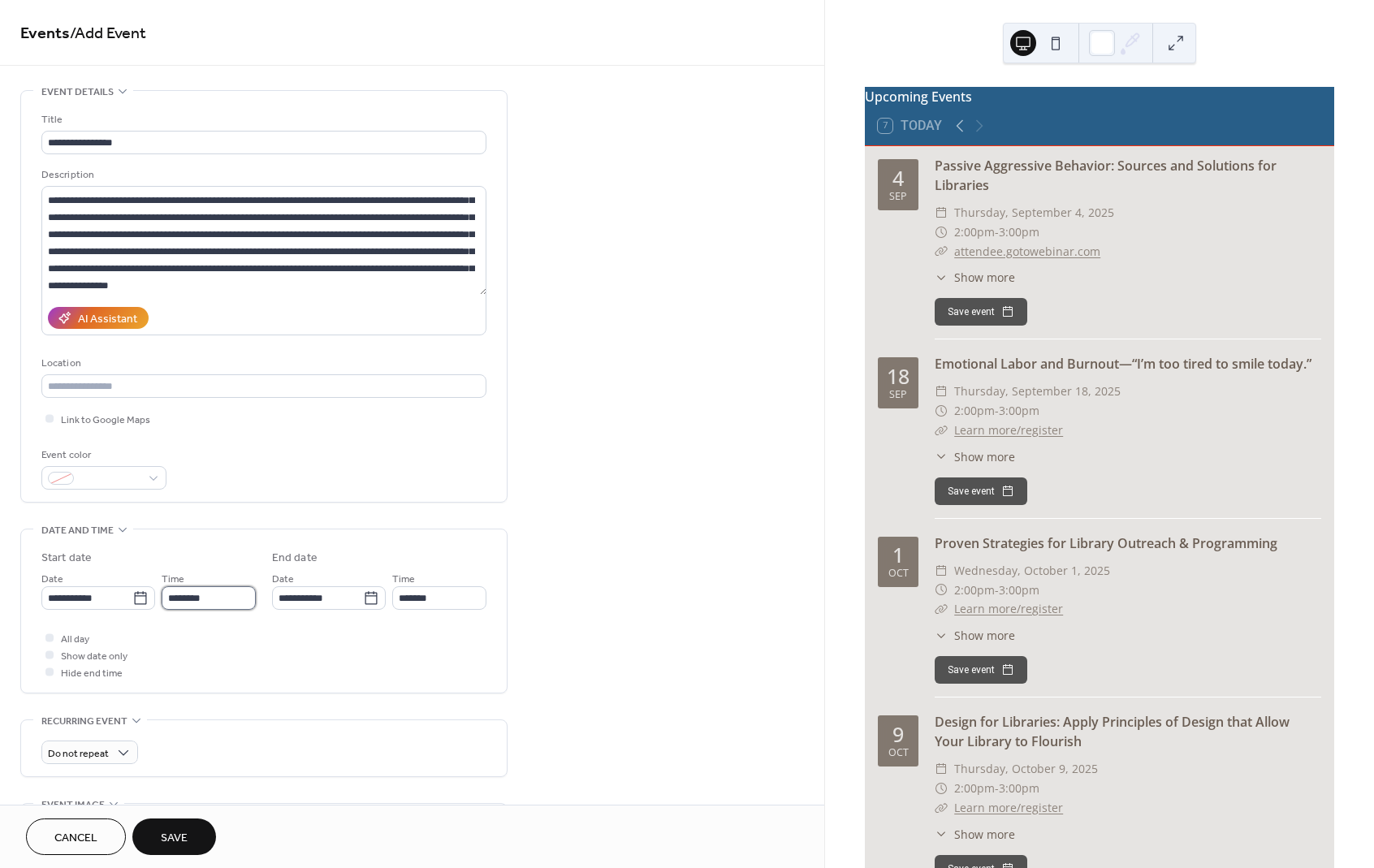 click on "********" at bounding box center (209, 598) 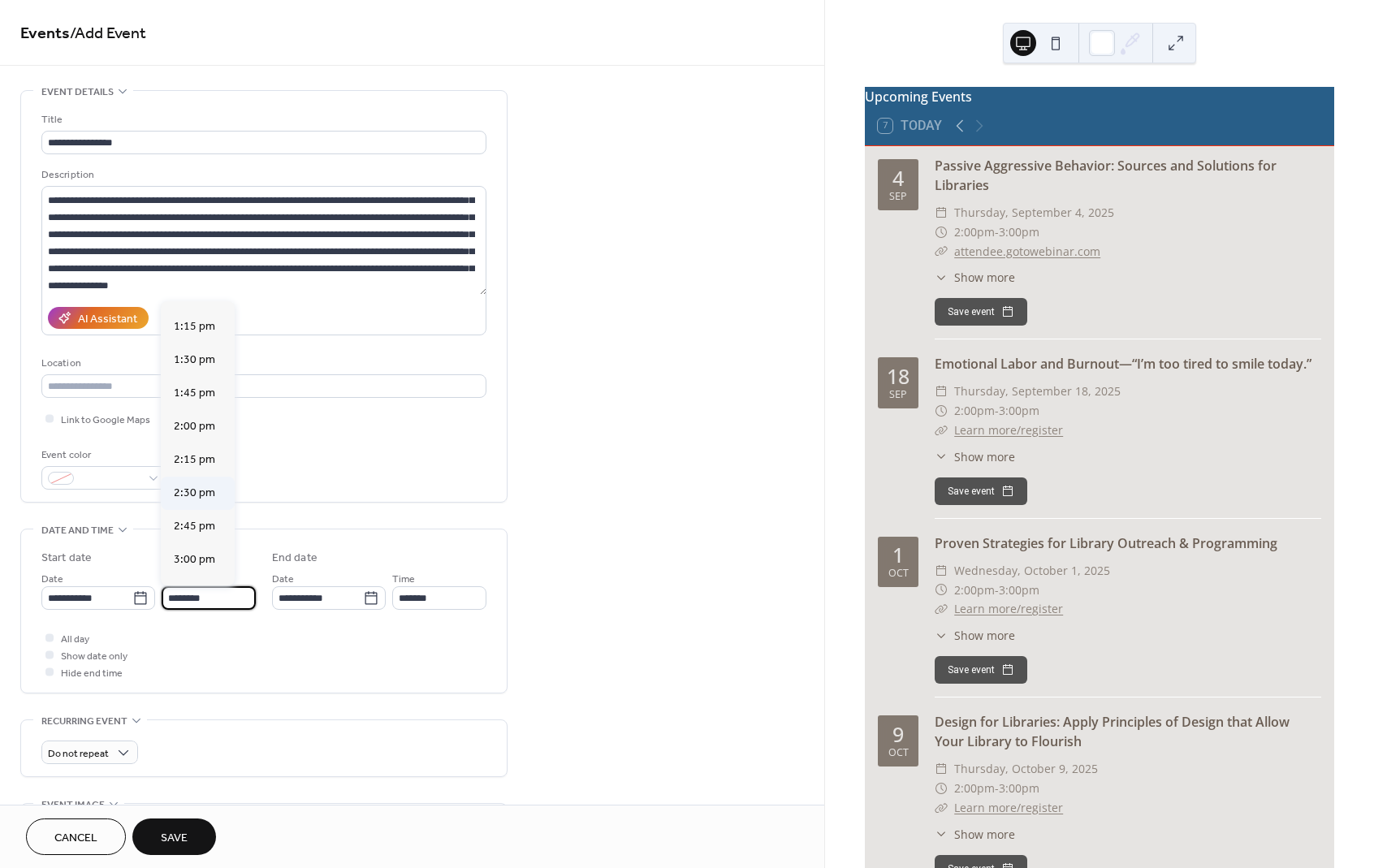 scroll, scrollTop: 1760, scrollLeft: 0, axis: vertical 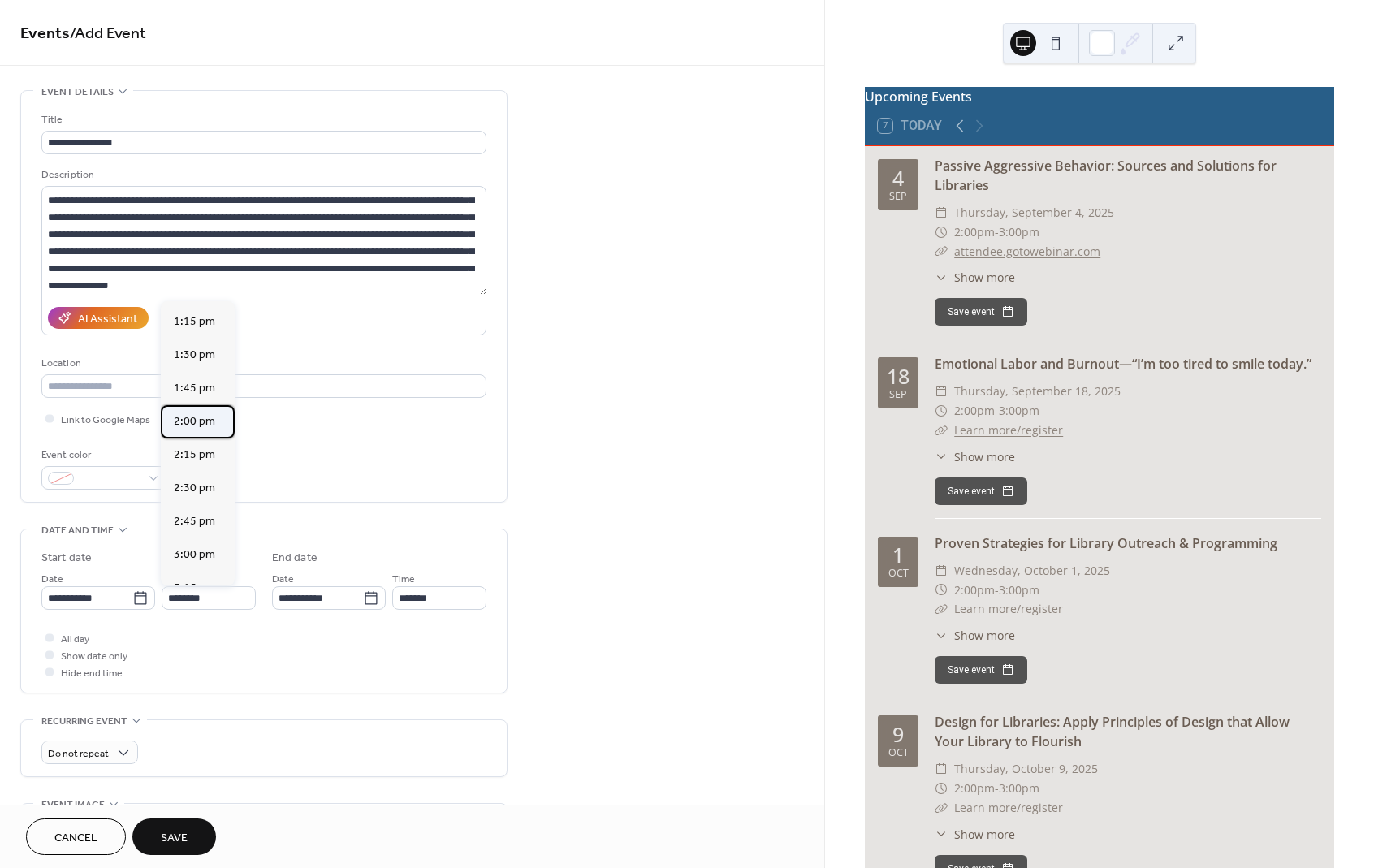 click on "2:00 pm" at bounding box center (194, 421) 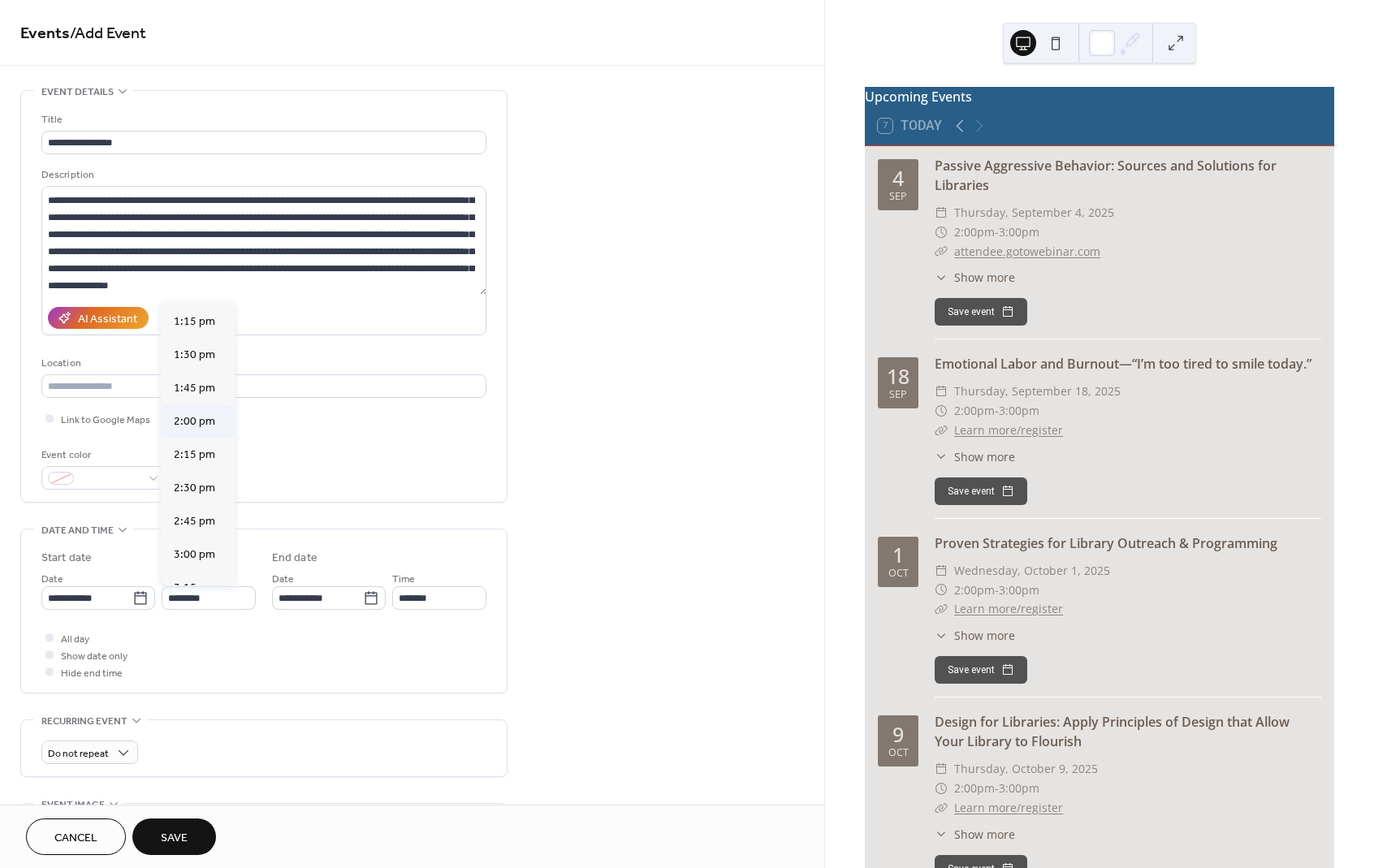 type on "*******" 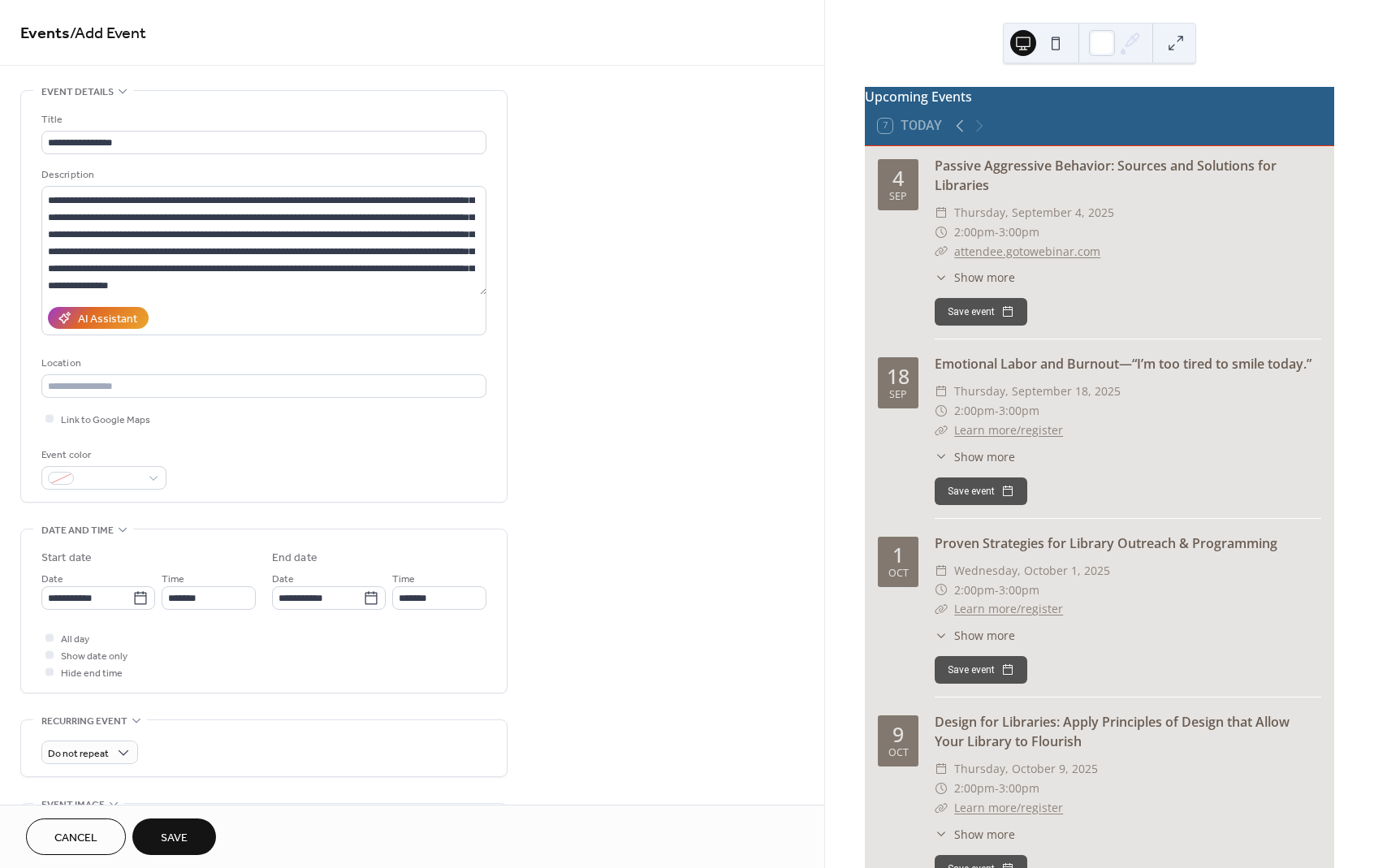 click on "Save" at bounding box center (174, 836) 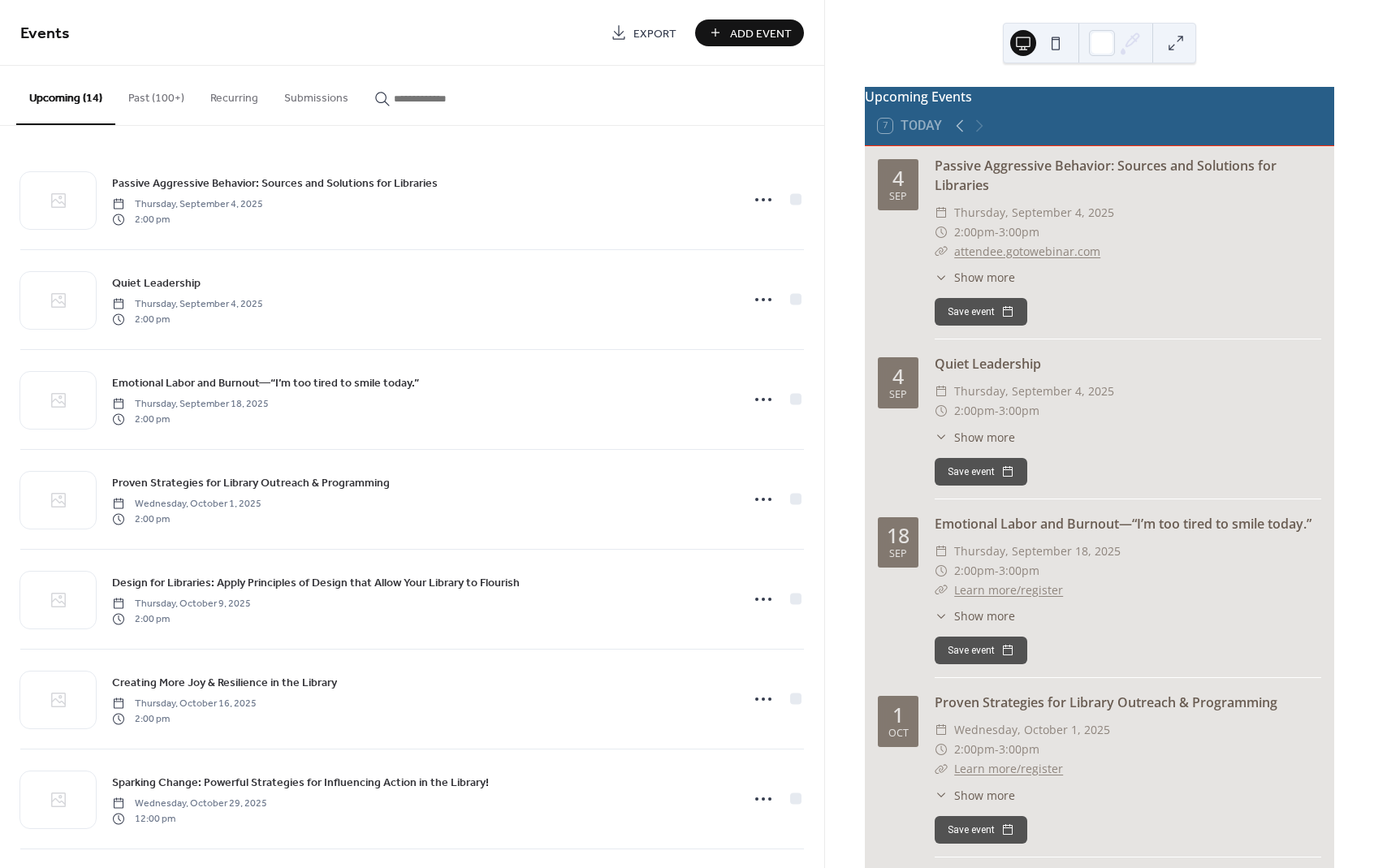 click on "Add Event" at bounding box center [761, 33] 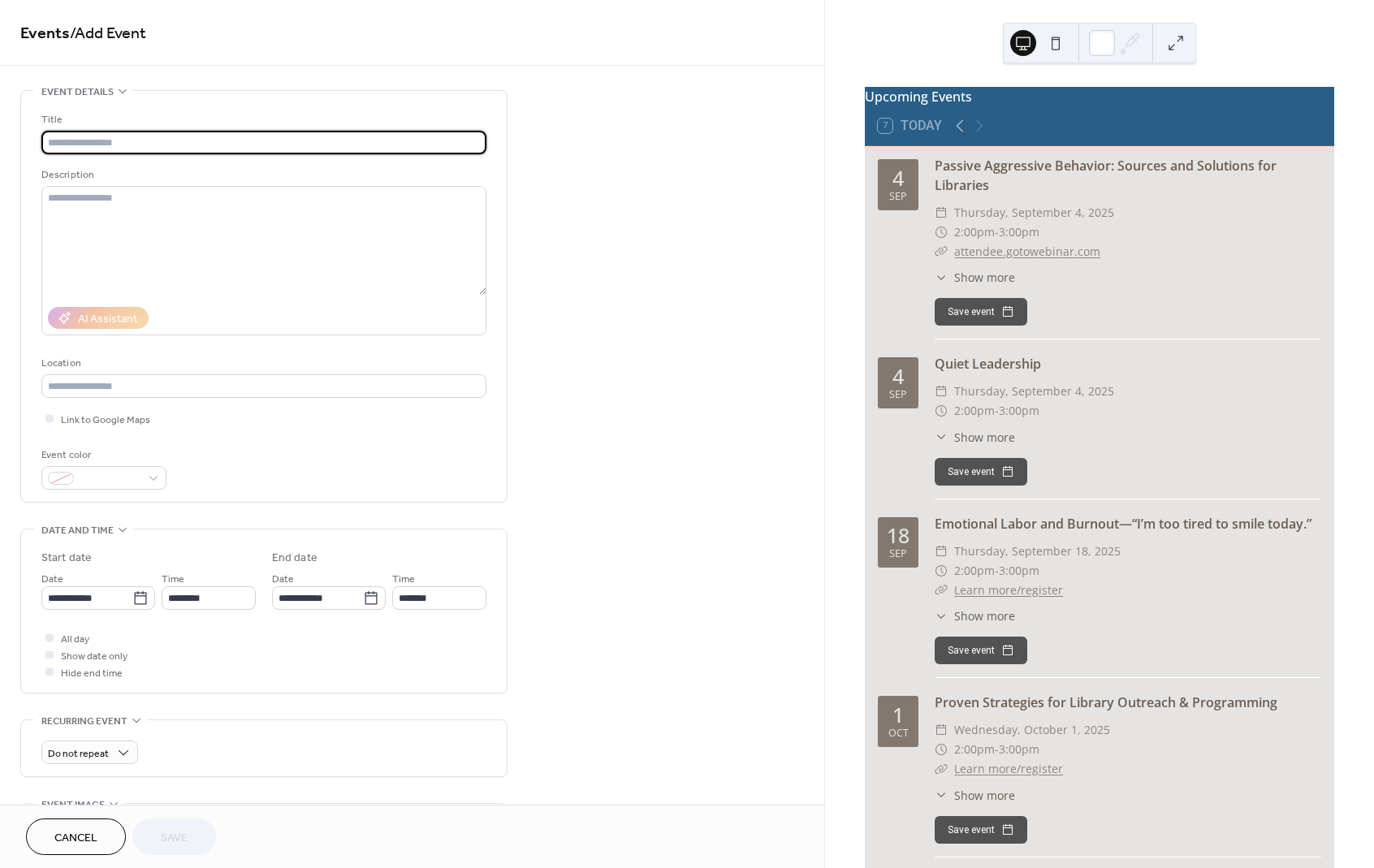 click at bounding box center [264, 142] 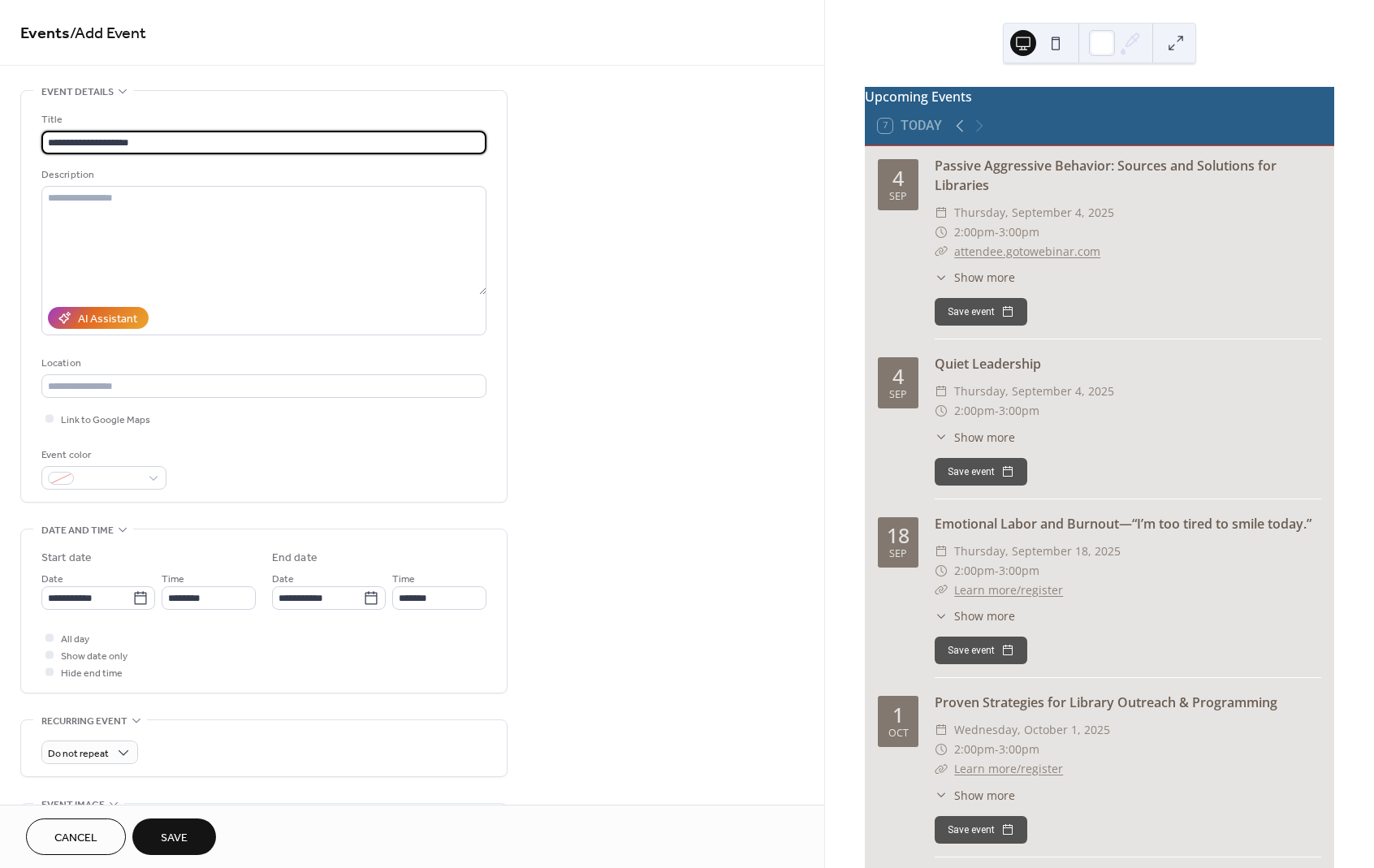 type on "**********" 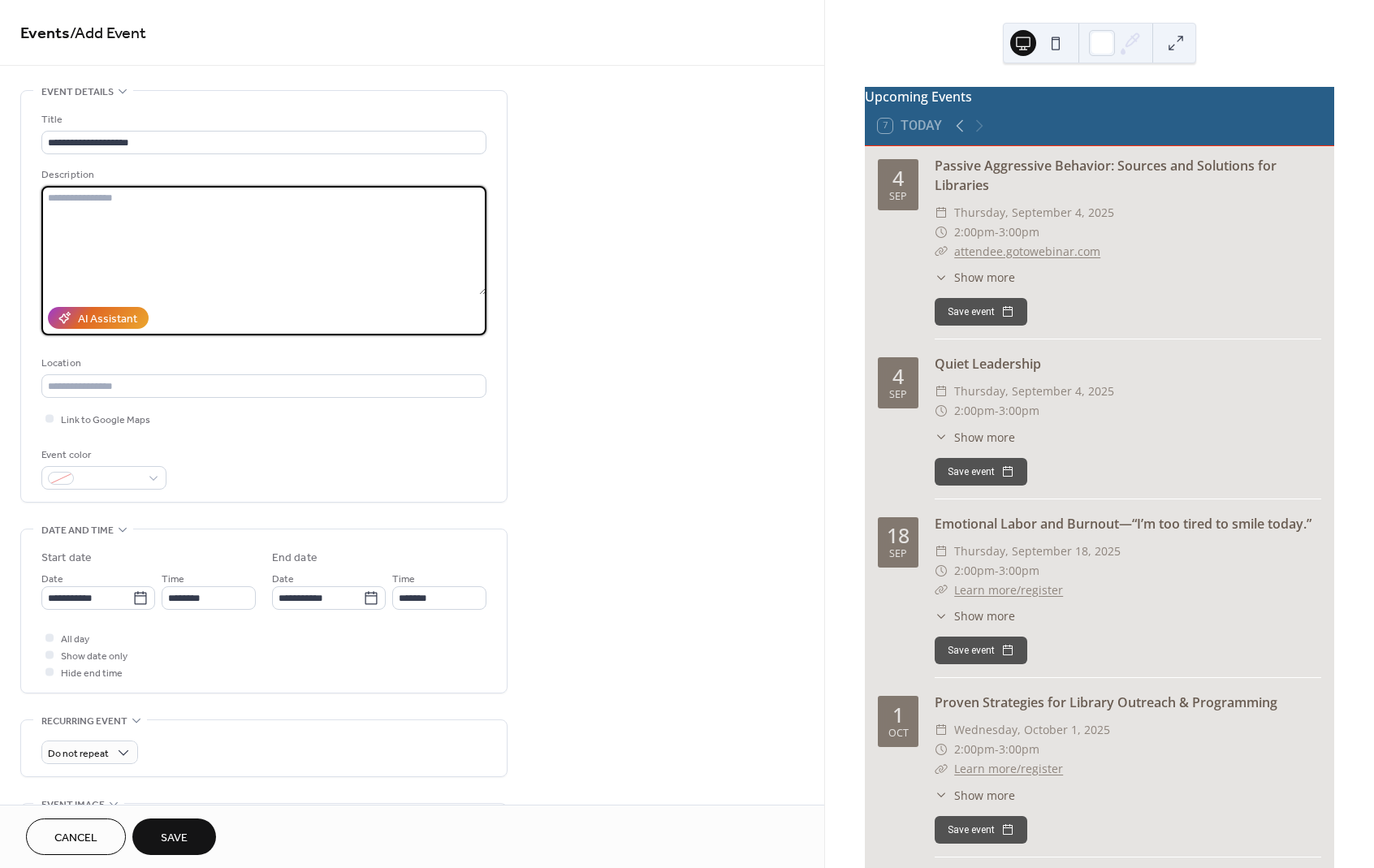 paste on "**********" 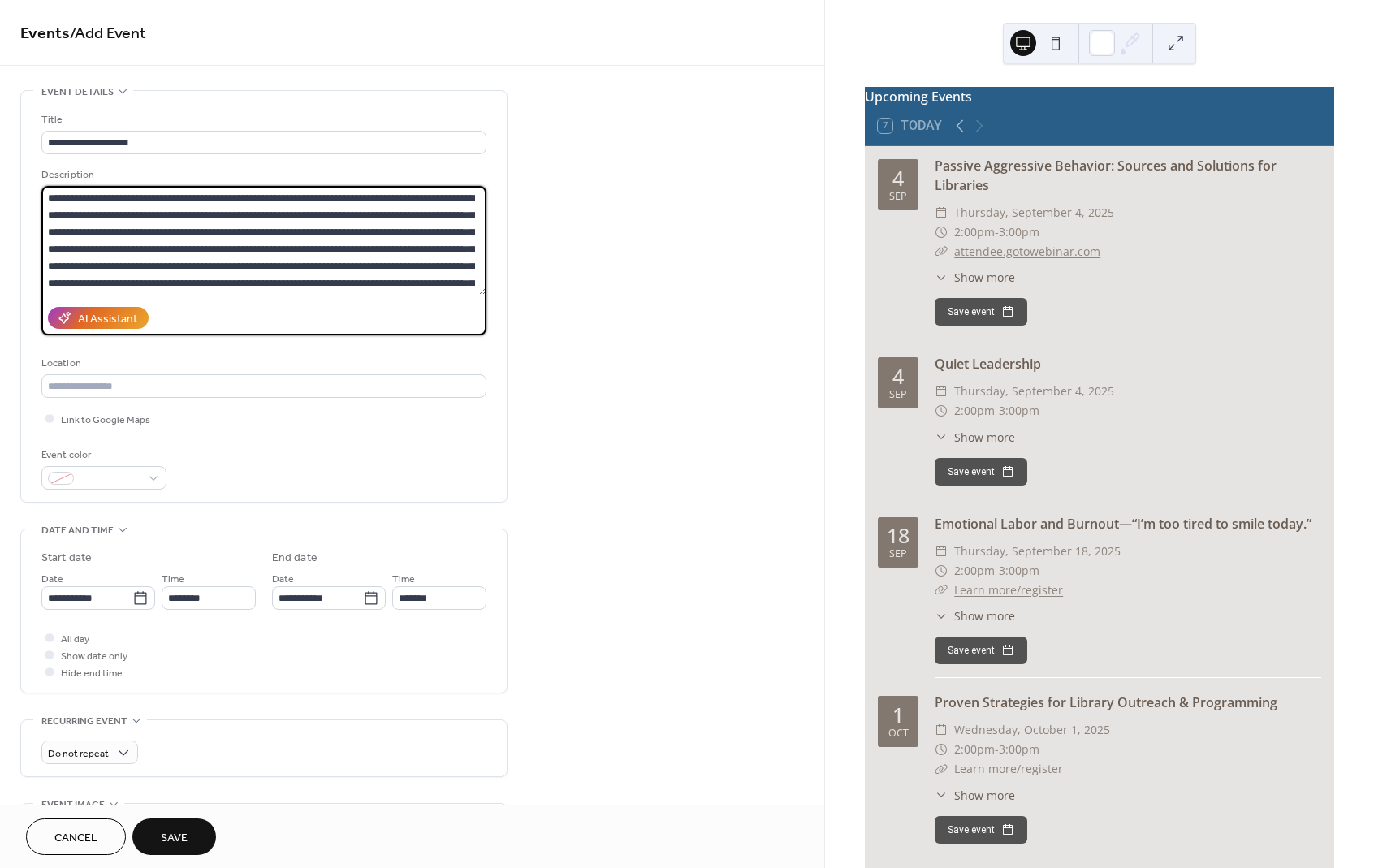 scroll, scrollTop: 15, scrollLeft: 0, axis: vertical 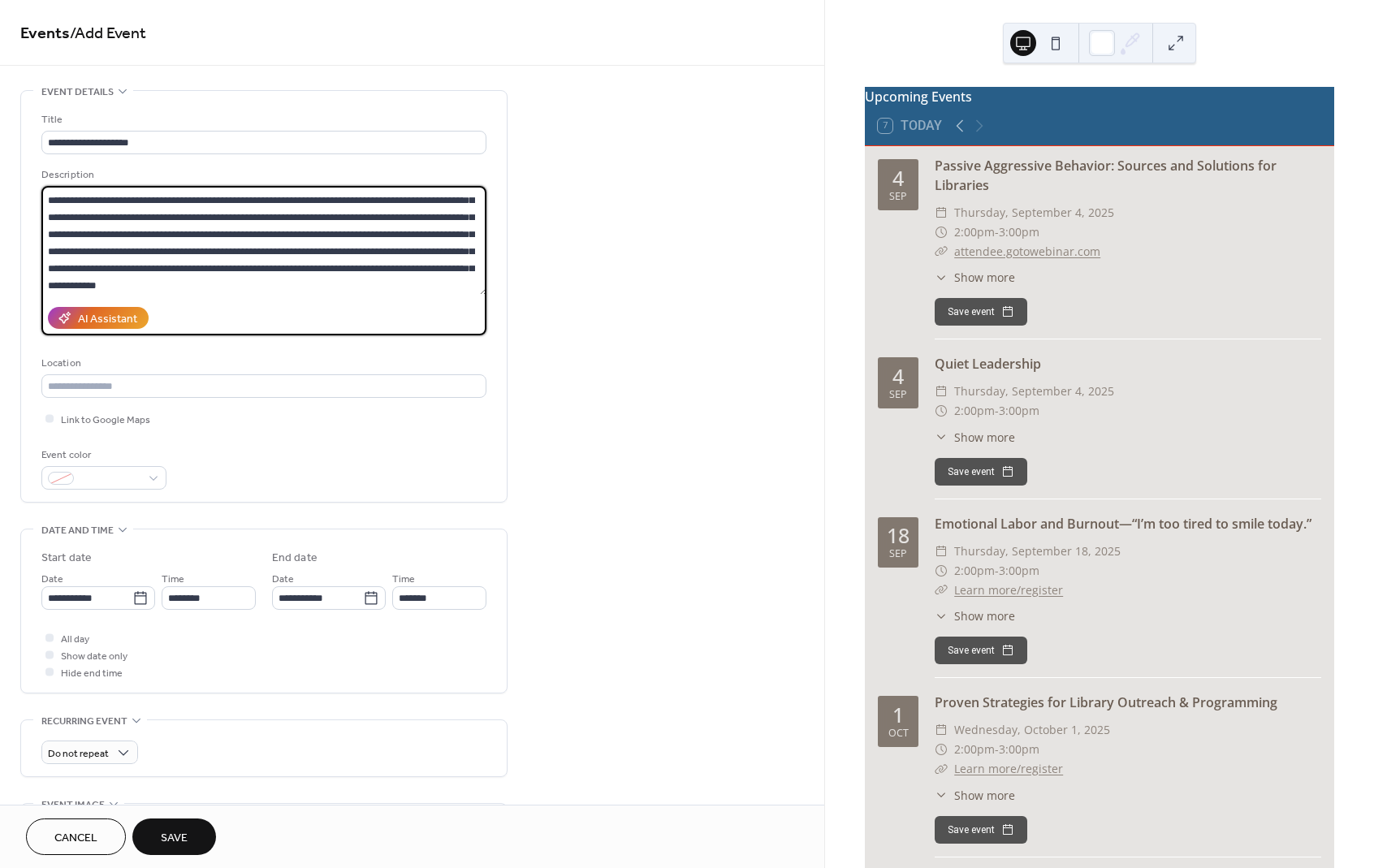 click on "**********" at bounding box center [264, 240] 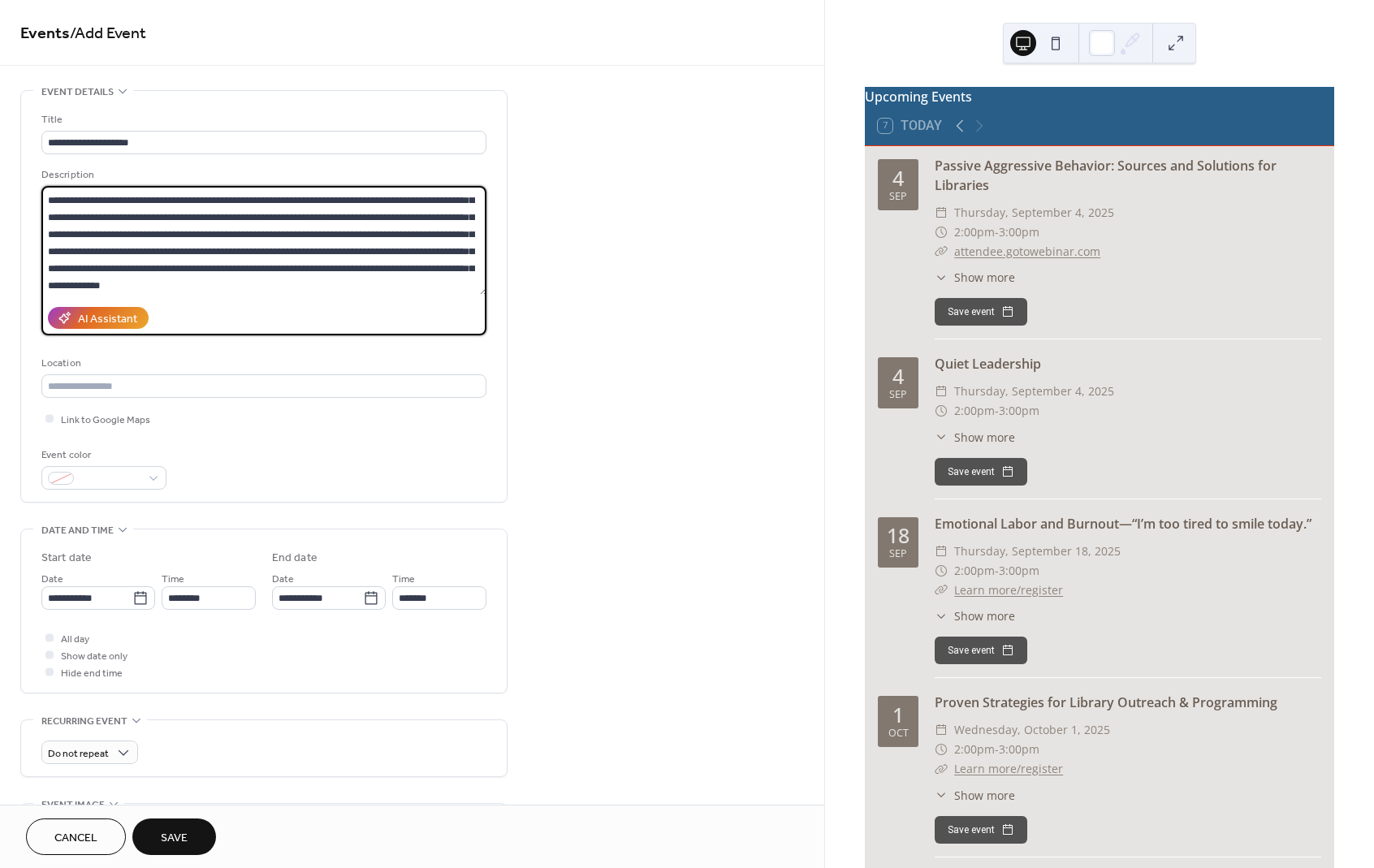 click on "**********" at bounding box center [264, 240] 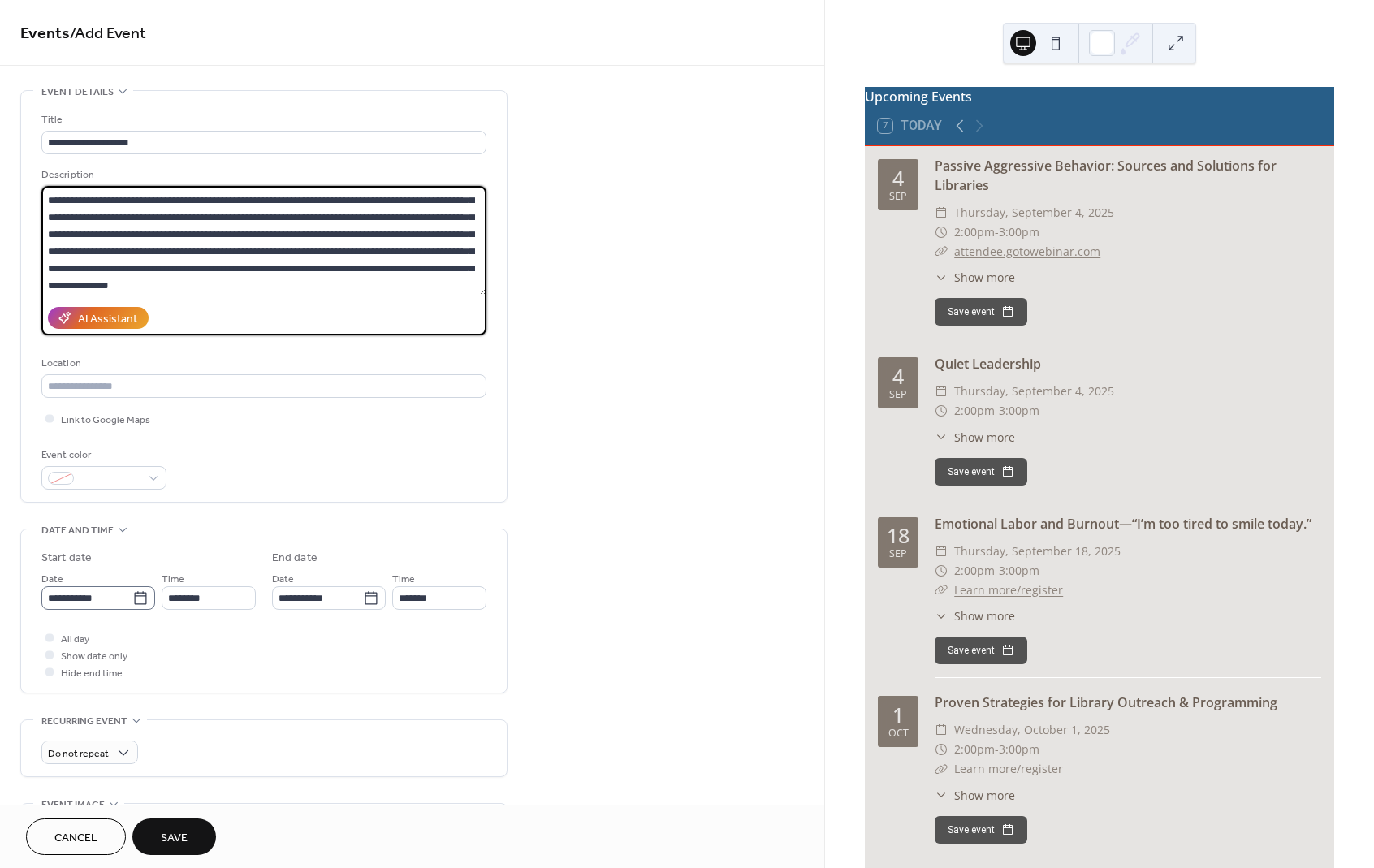 type on "**********" 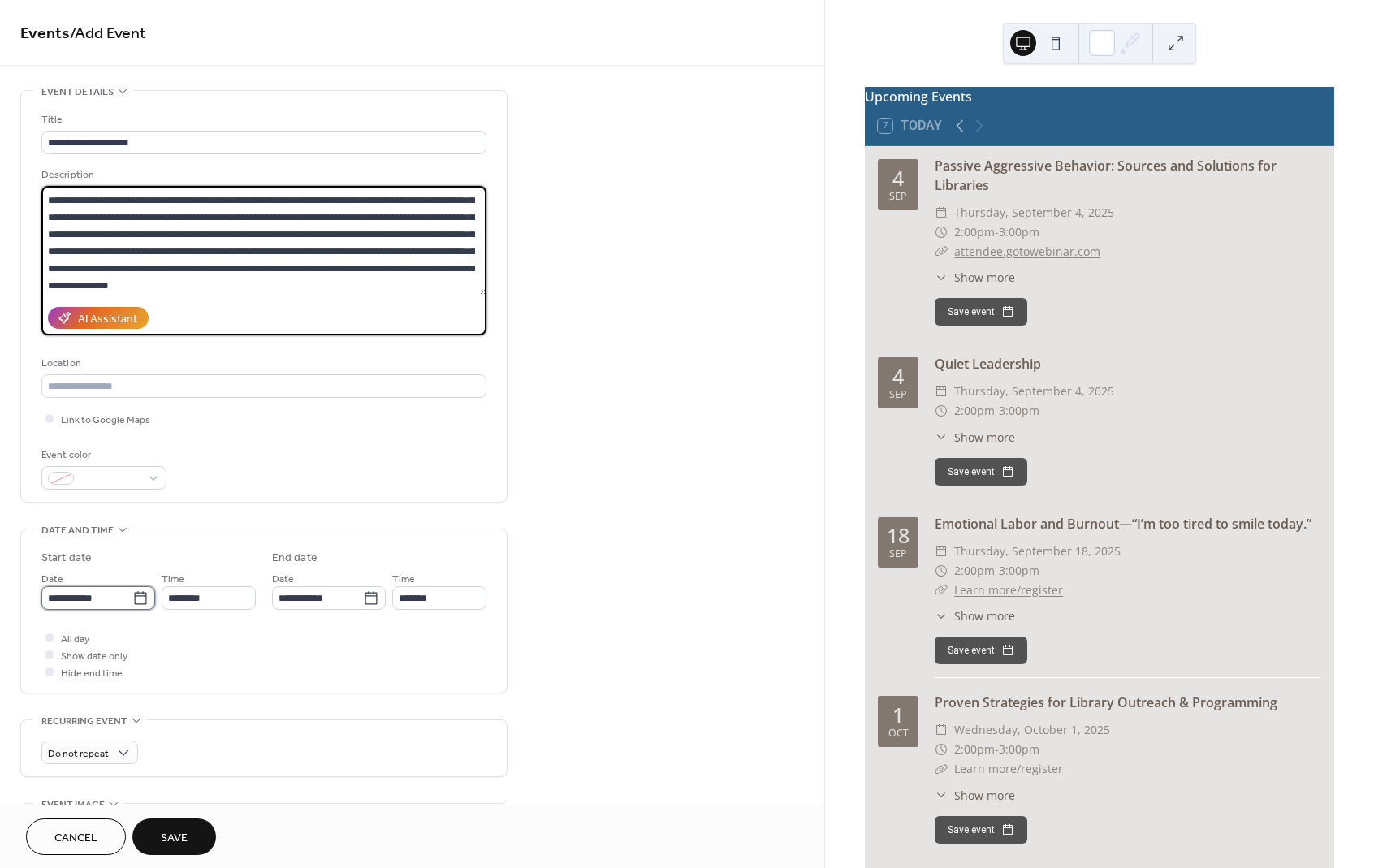click on "**********" at bounding box center (87, 598) 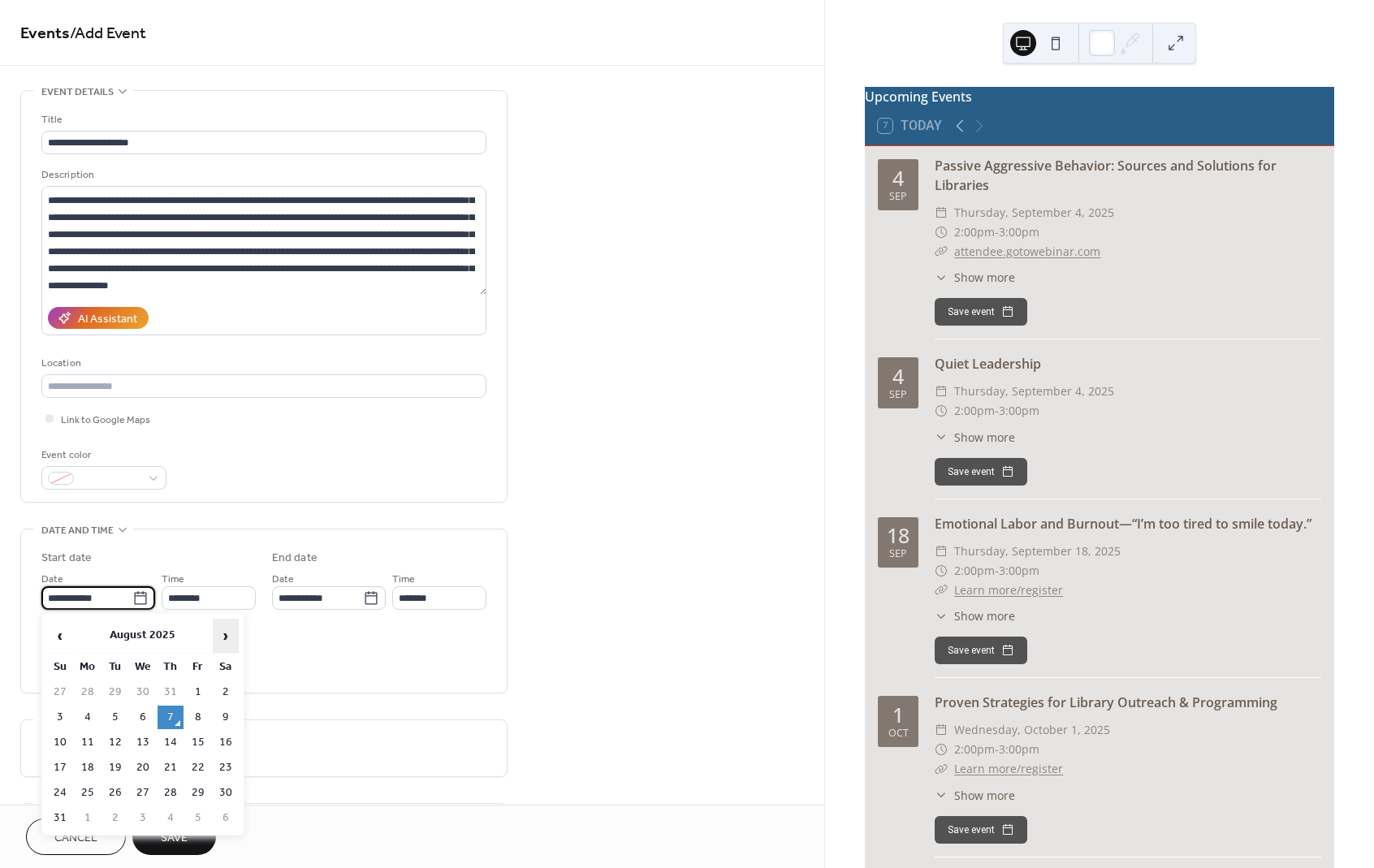click on "›" at bounding box center [226, 636] 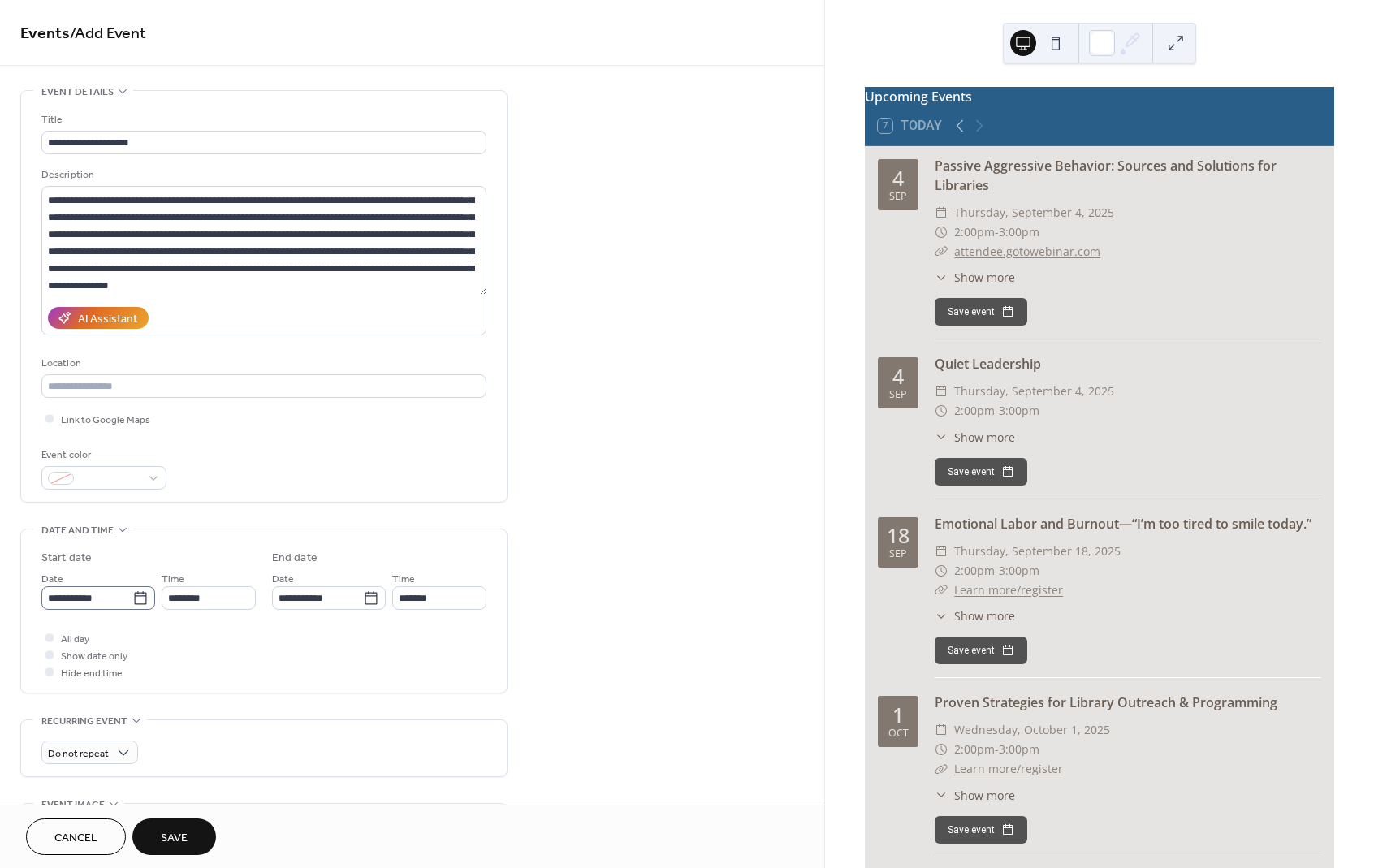 click 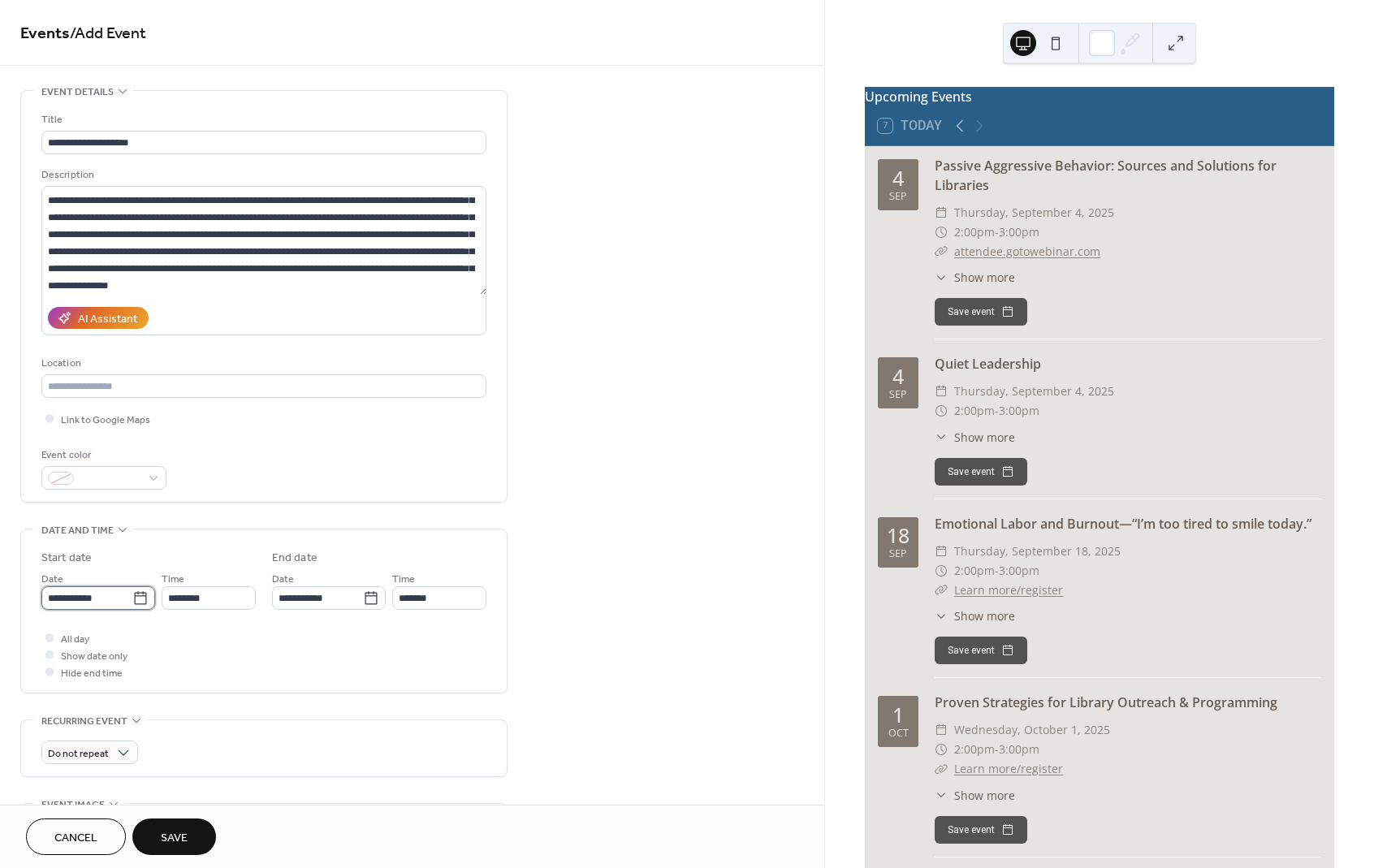 click on "**********" at bounding box center [87, 598] 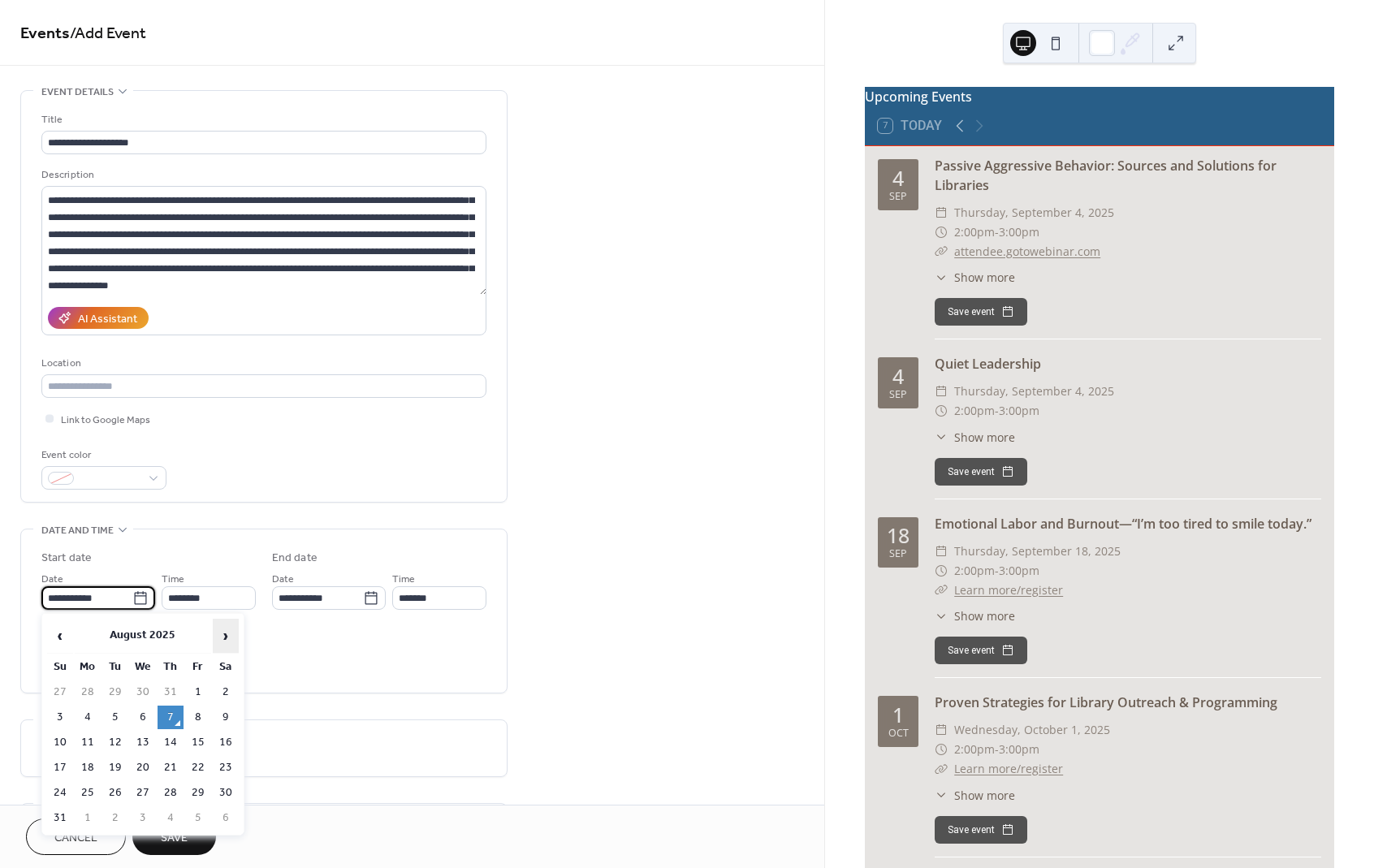 click on "›" at bounding box center (226, 636) 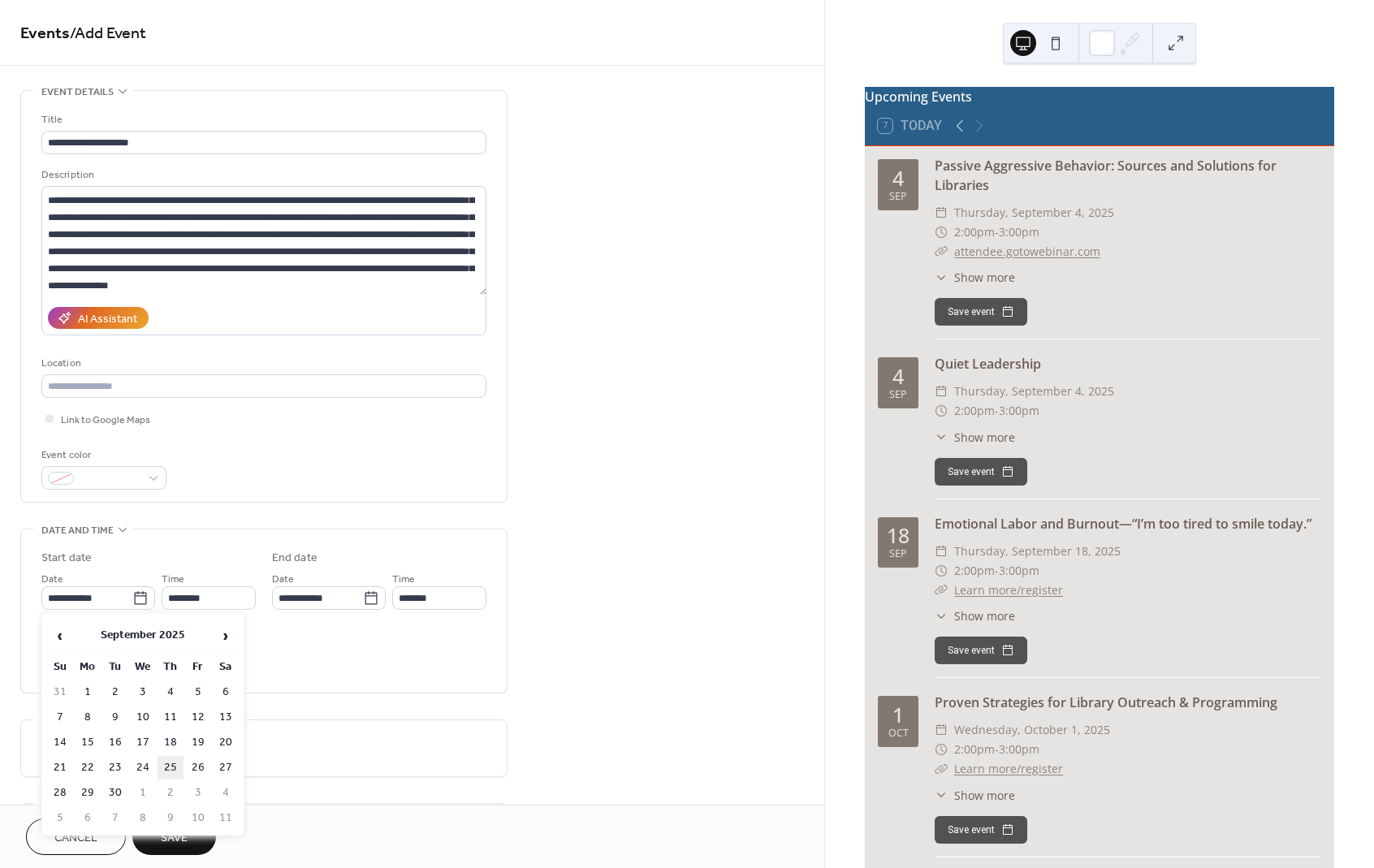 click on "25" at bounding box center (171, 767) 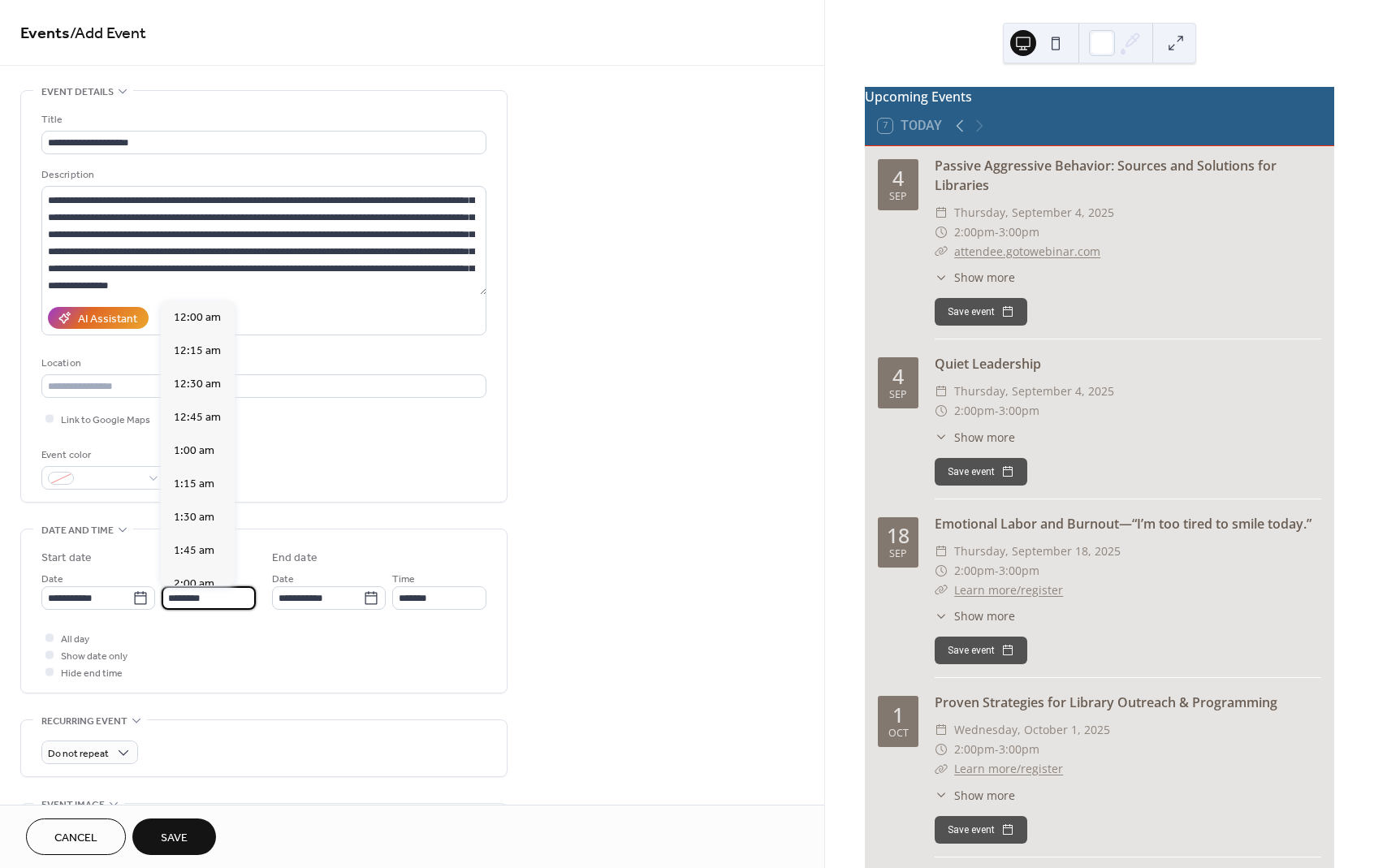 click on "********" at bounding box center (209, 598) 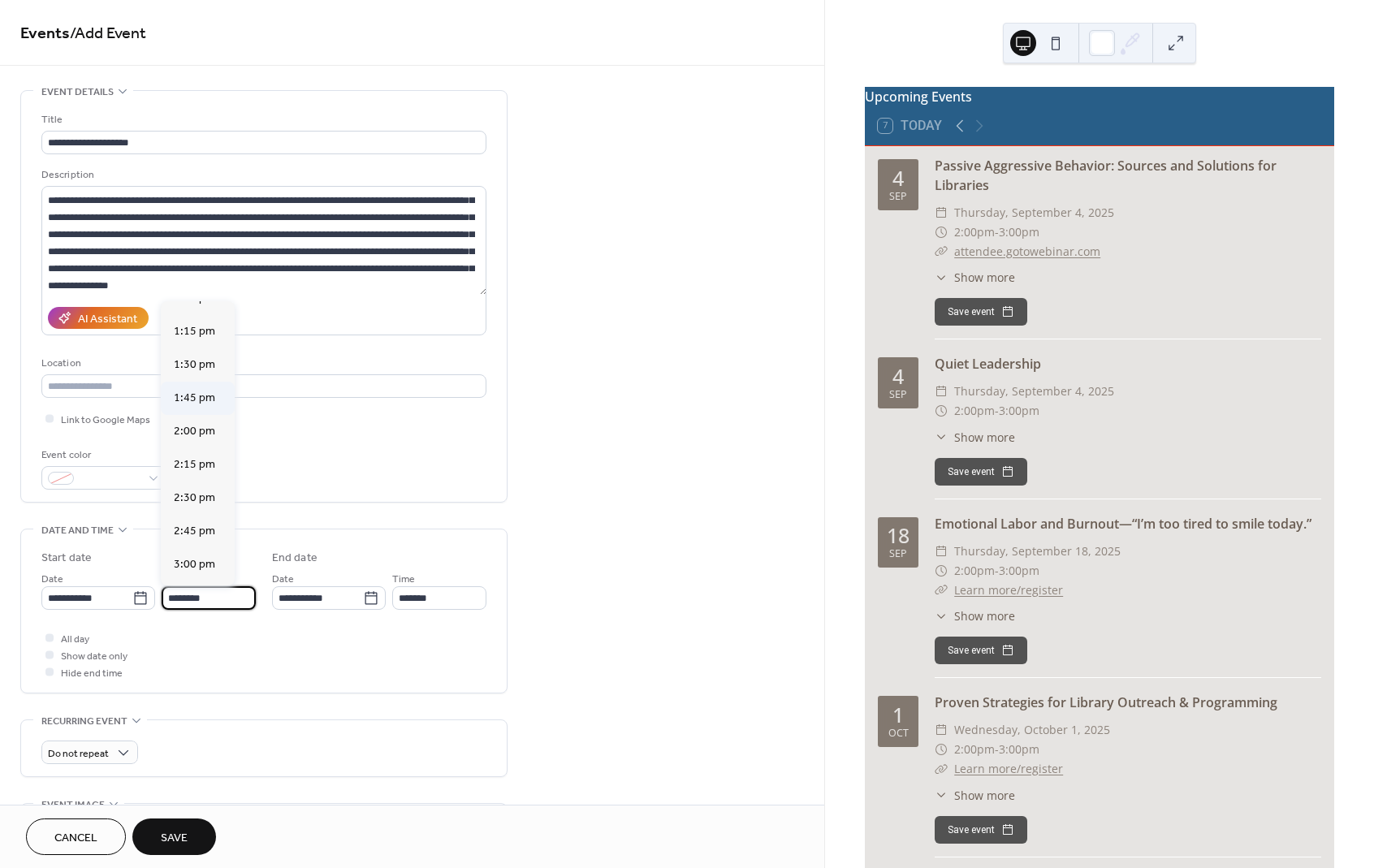 scroll, scrollTop: 1760, scrollLeft: 0, axis: vertical 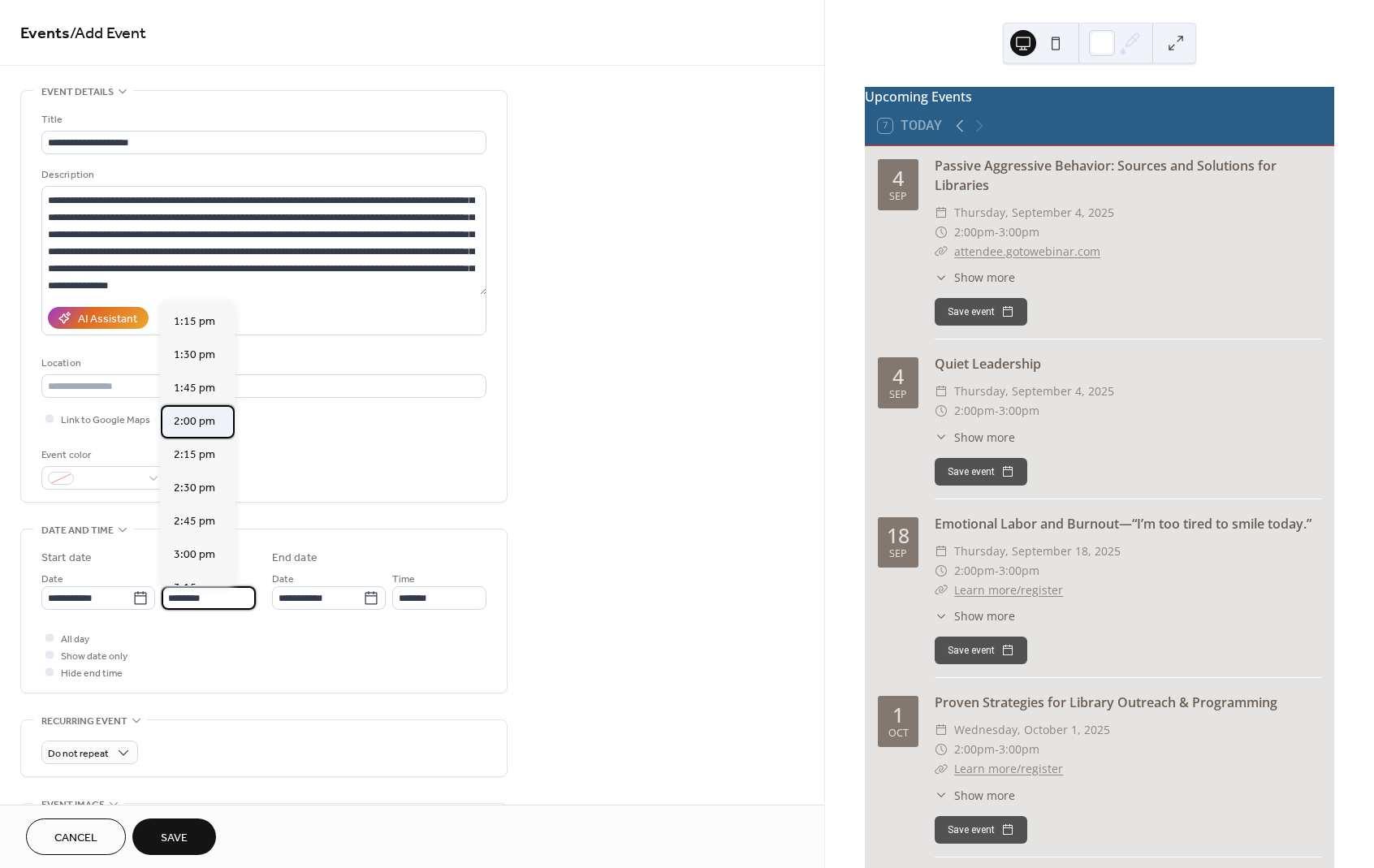 click on "2:00 pm" at bounding box center (194, 421) 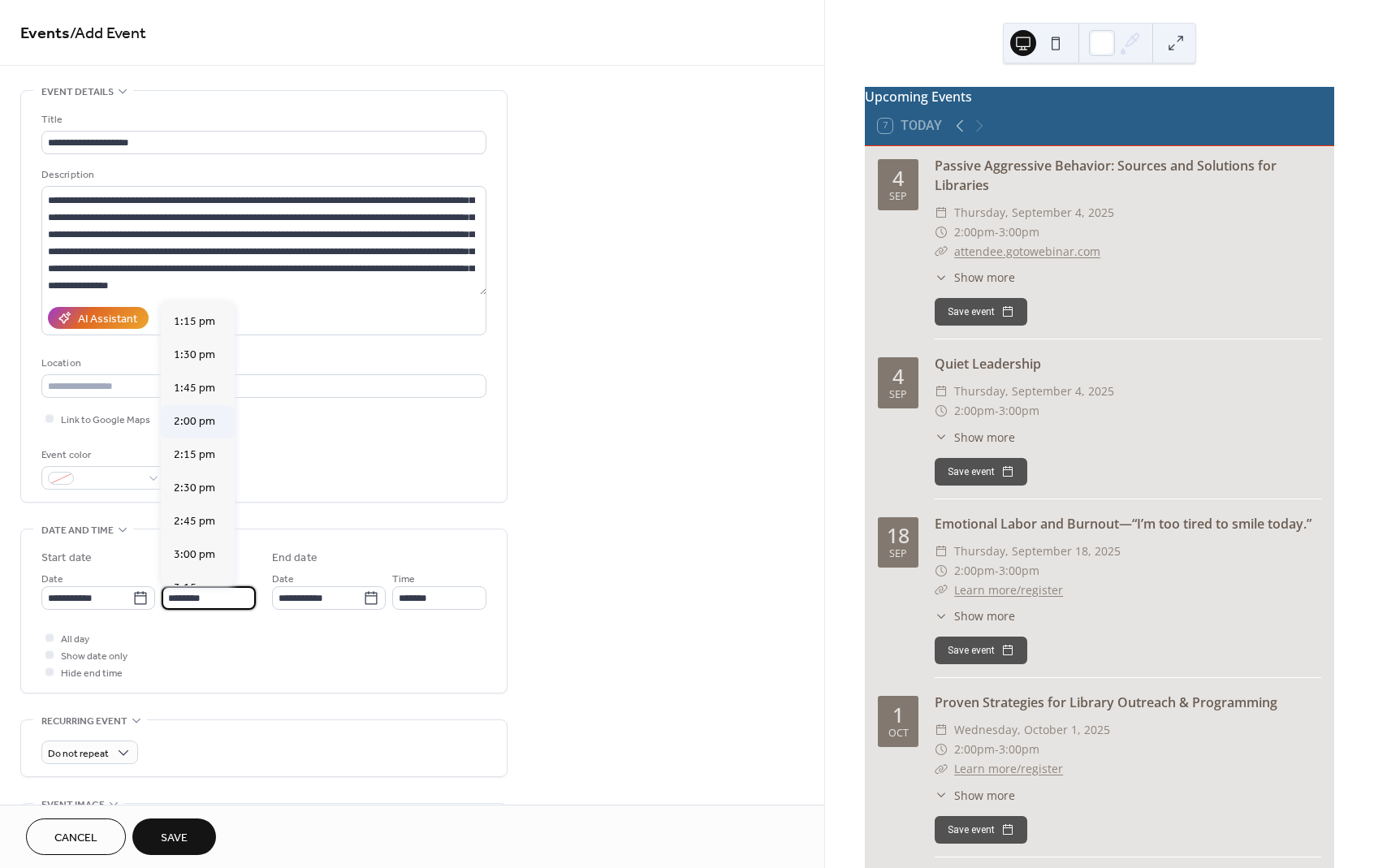 type on "*******" 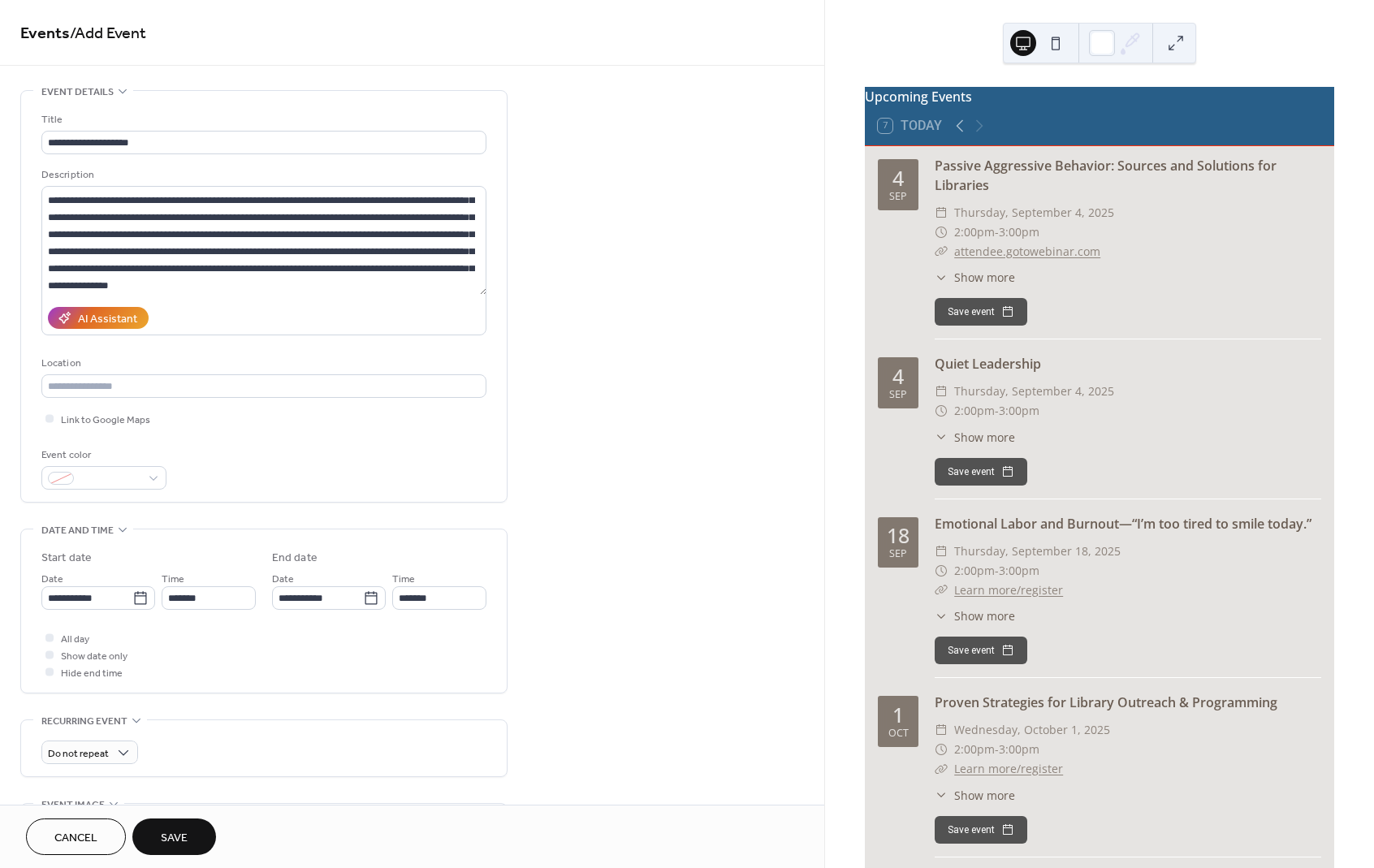 click on "Save" at bounding box center (174, 838) 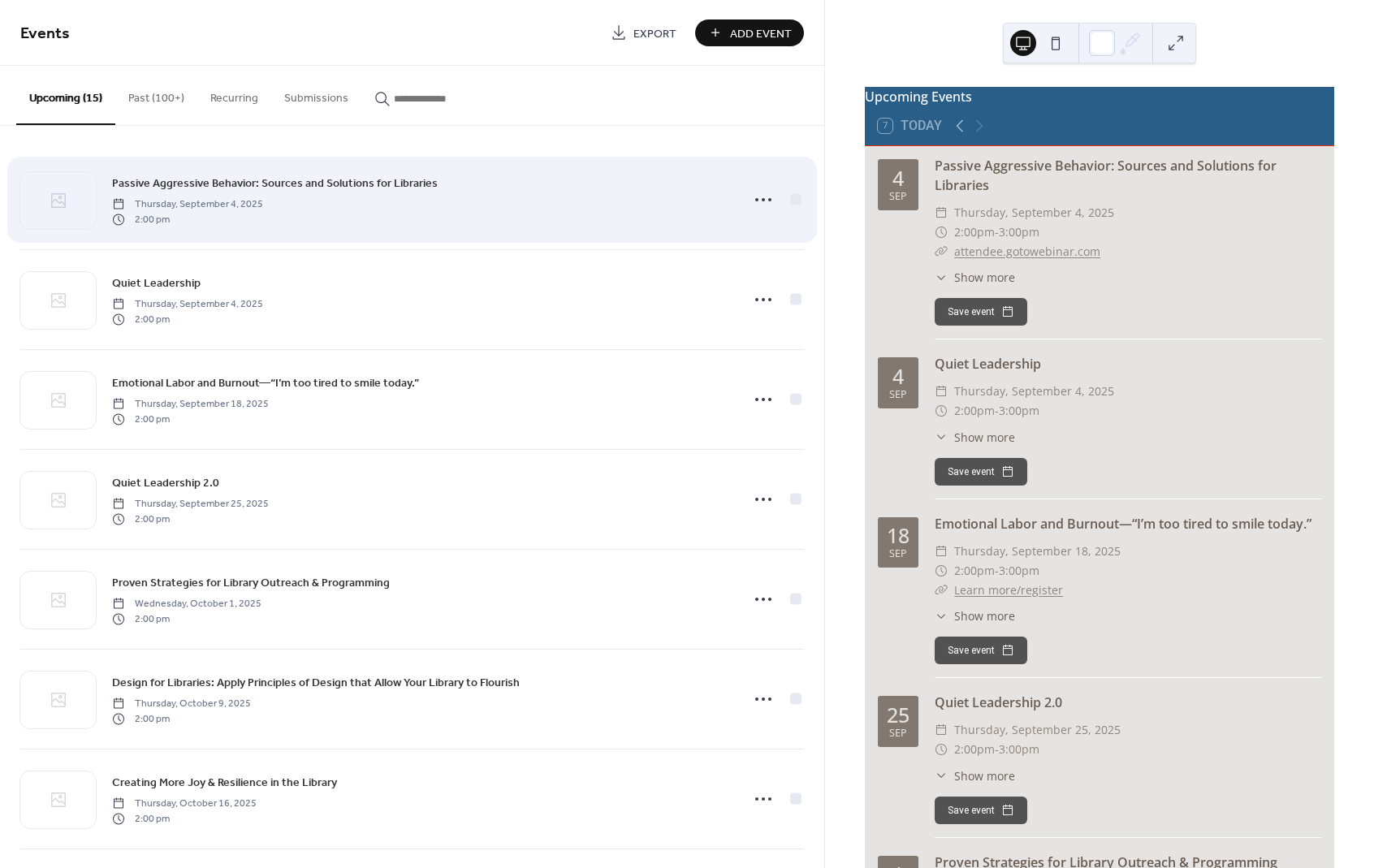 click on "Passive Aggressive Behavior: Sources and Solutions for Libraries" at bounding box center [274, 184] 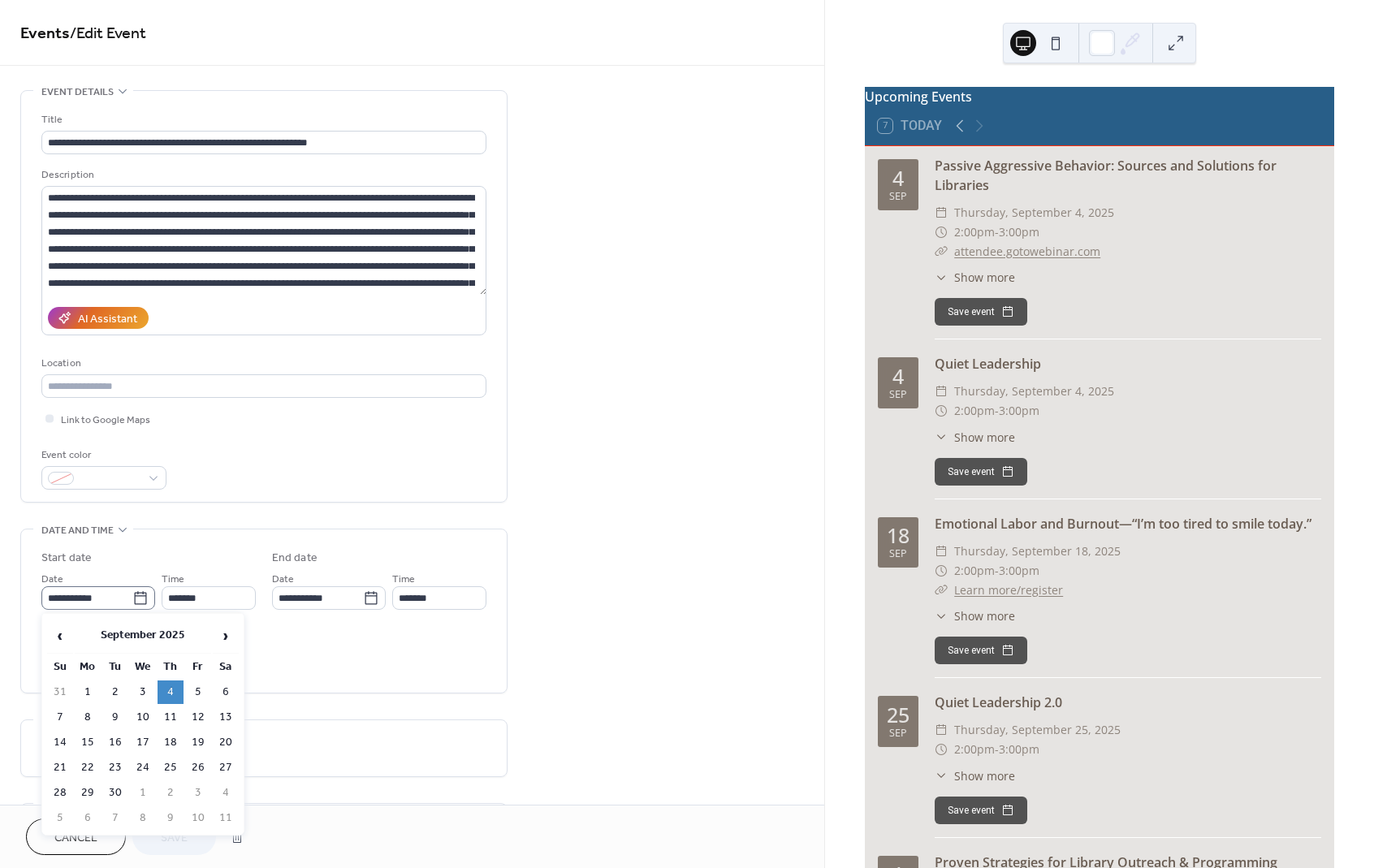 click 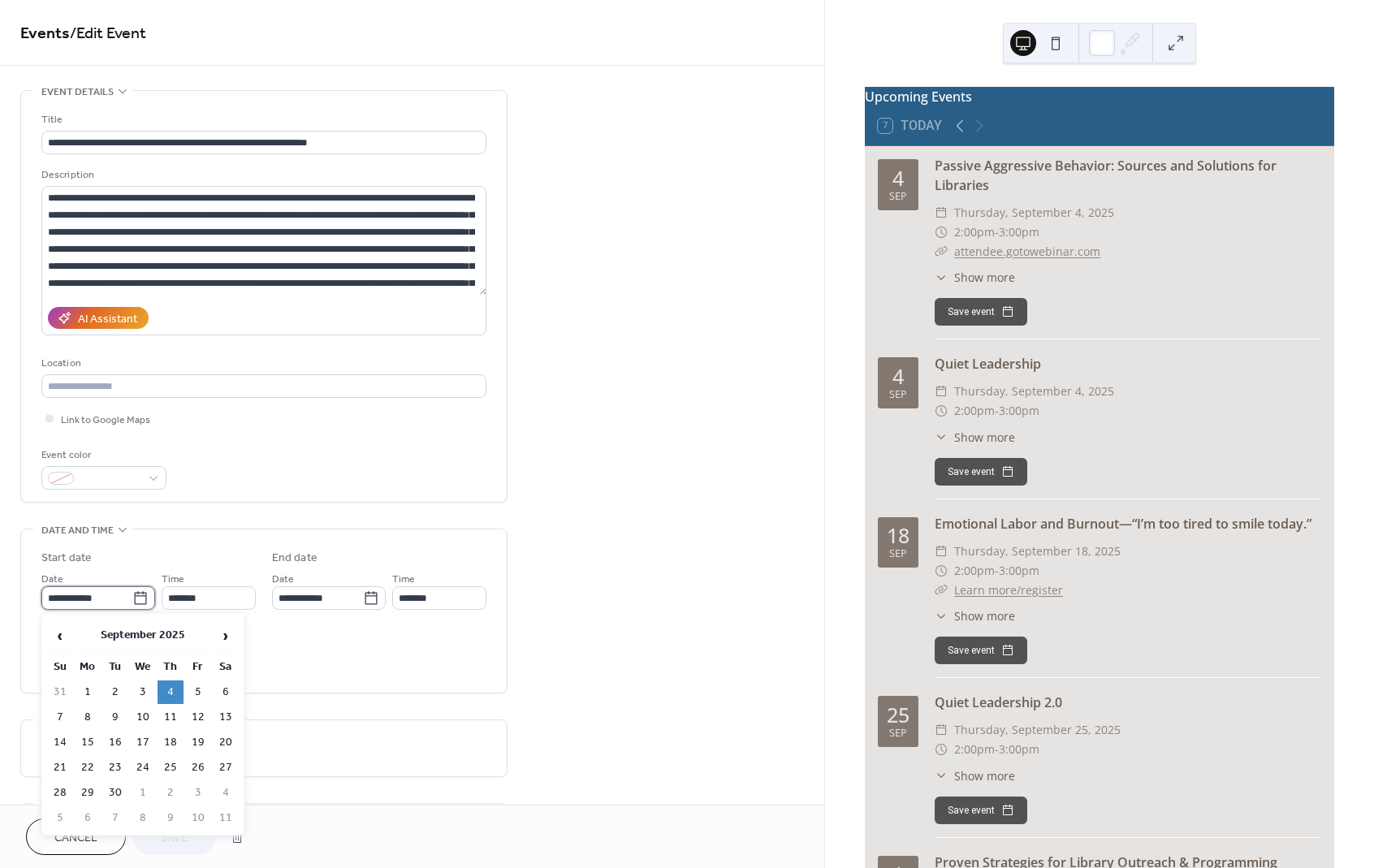 click on "**********" at bounding box center (87, 598) 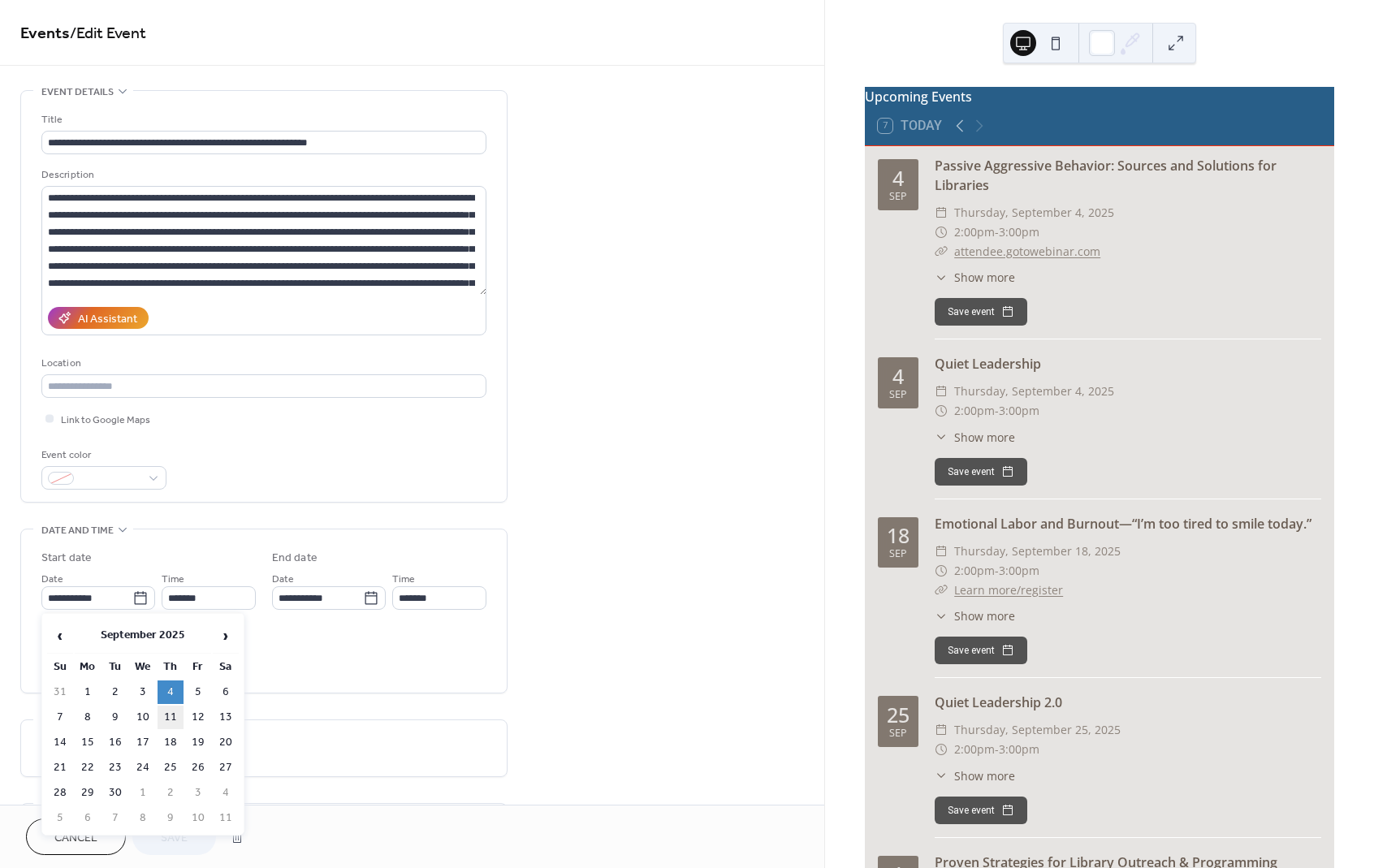 click on "11" at bounding box center [171, 717] 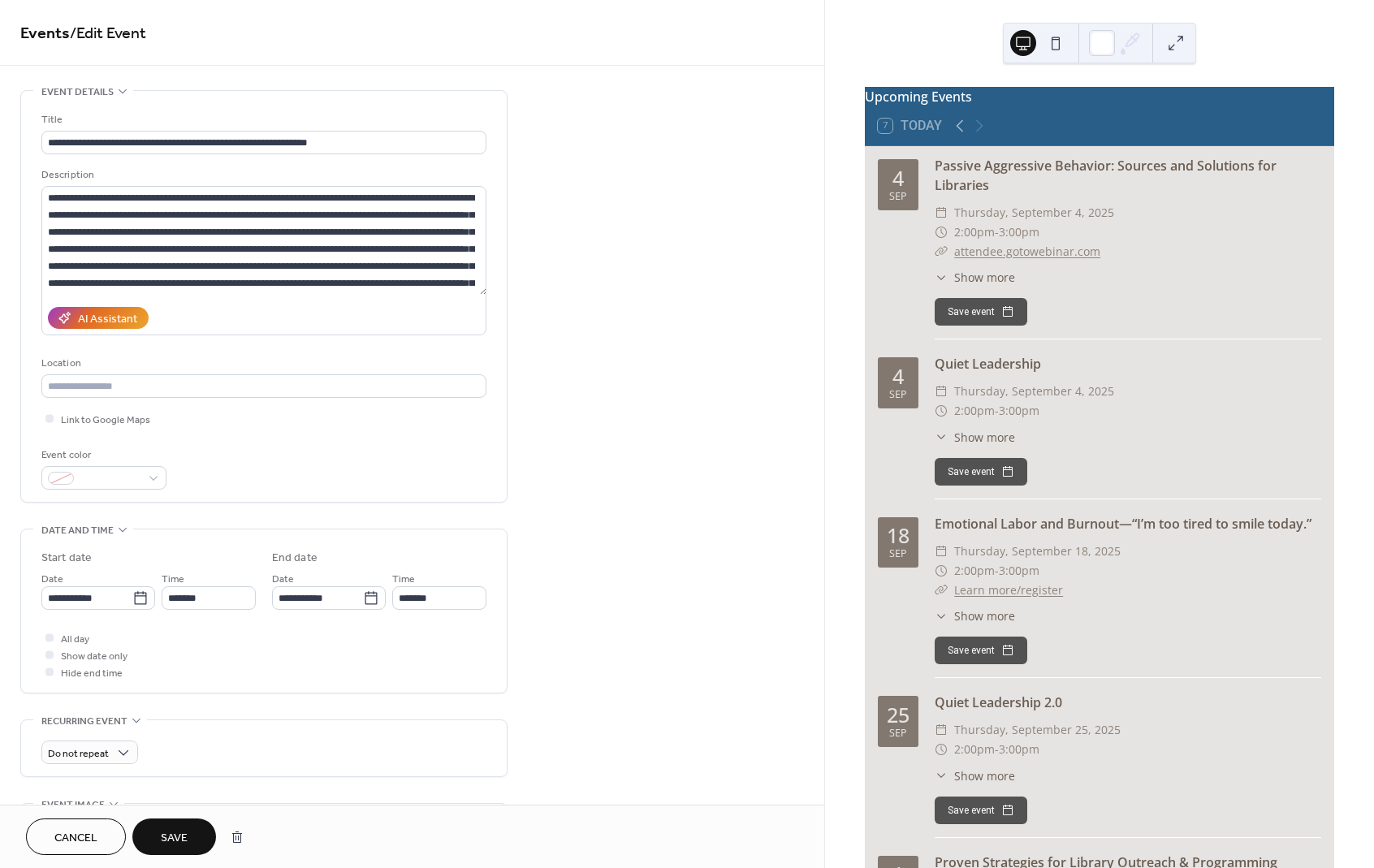 click on "Save" at bounding box center (174, 838) 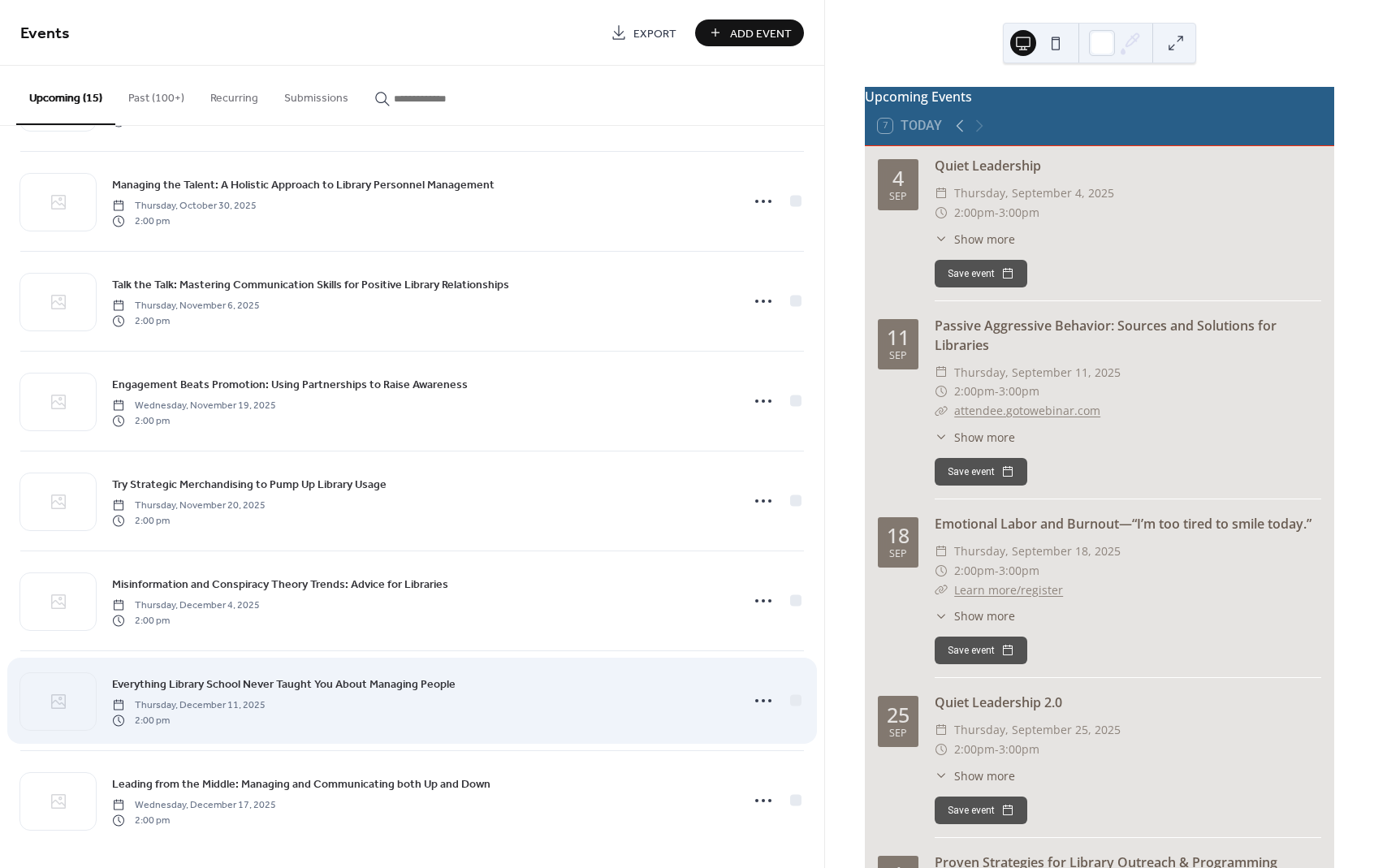 scroll, scrollTop: 799, scrollLeft: 0, axis: vertical 